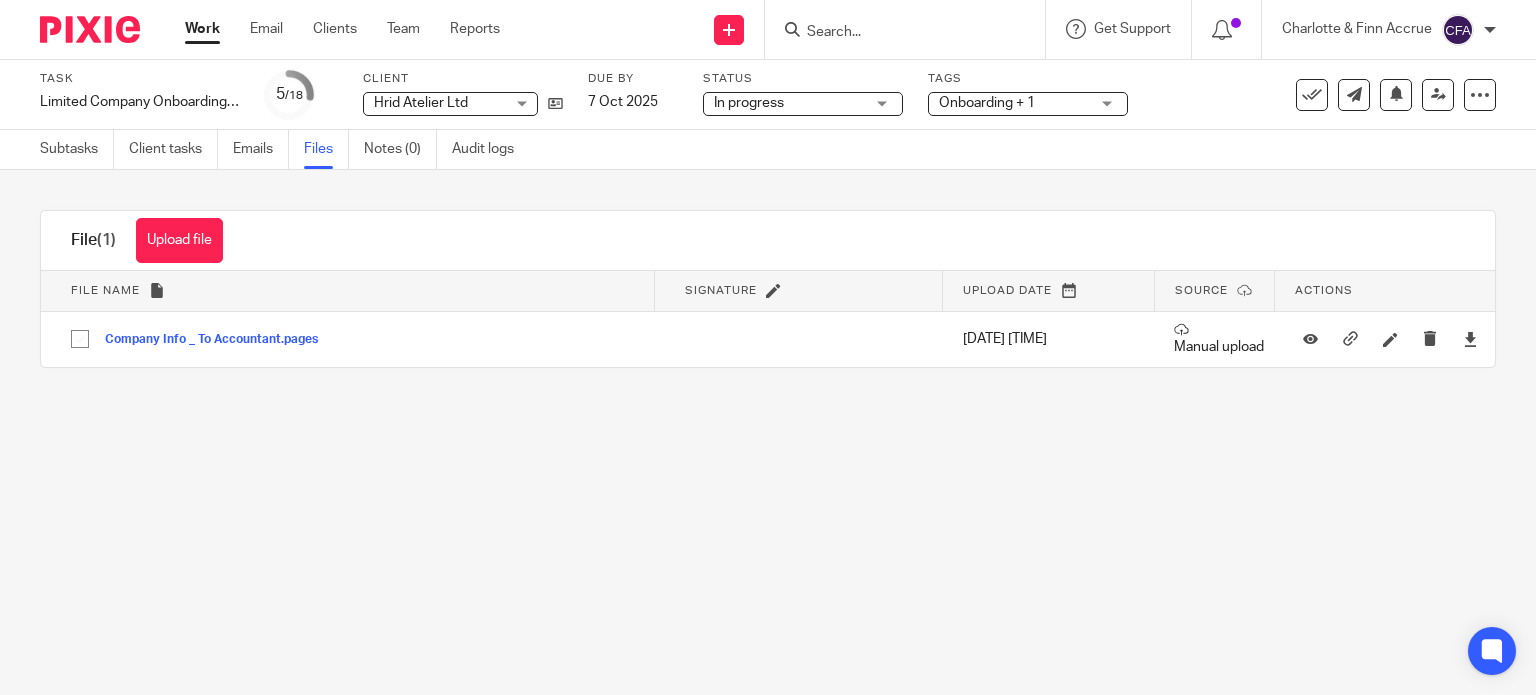 scroll, scrollTop: 0, scrollLeft: 0, axis: both 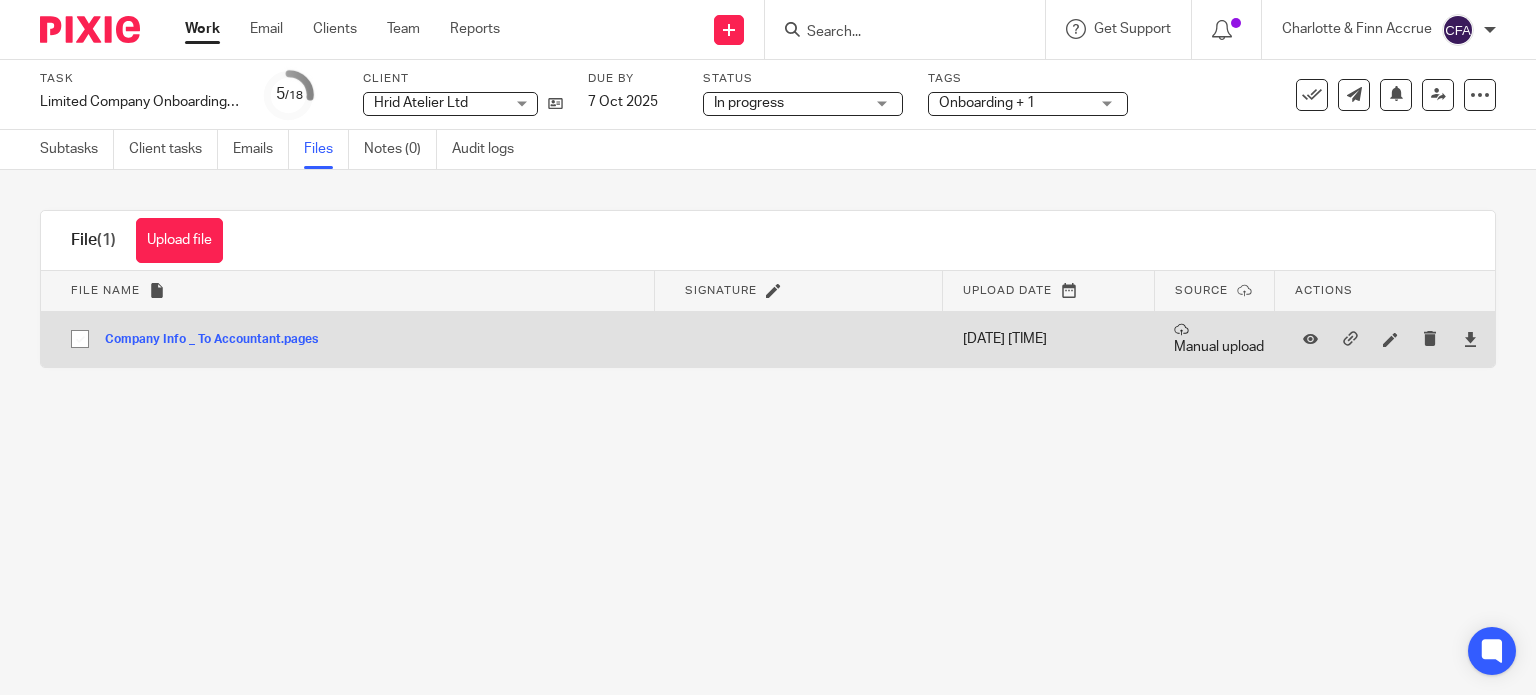 click on "Company Info _ To Accountant.pages" at bounding box center (219, 340) 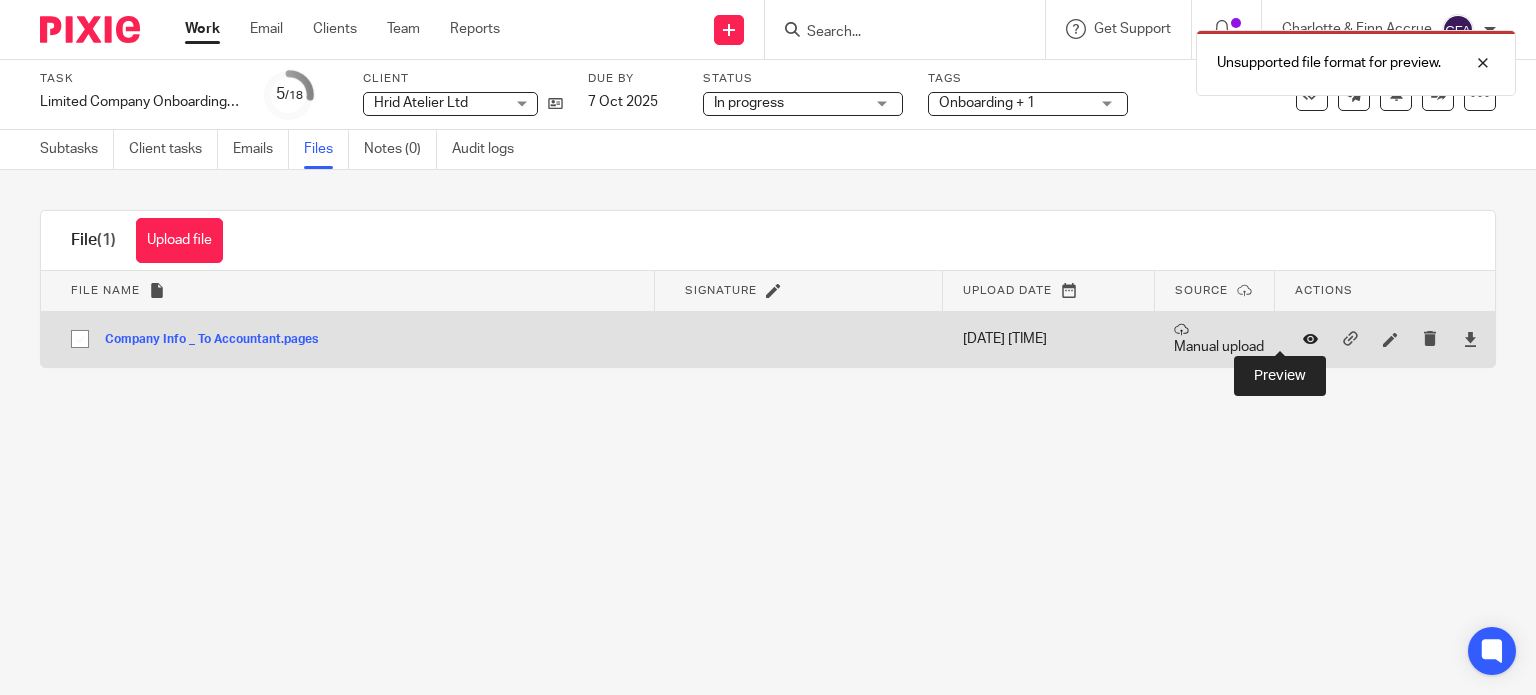 click at bounding box center [1310, 339] 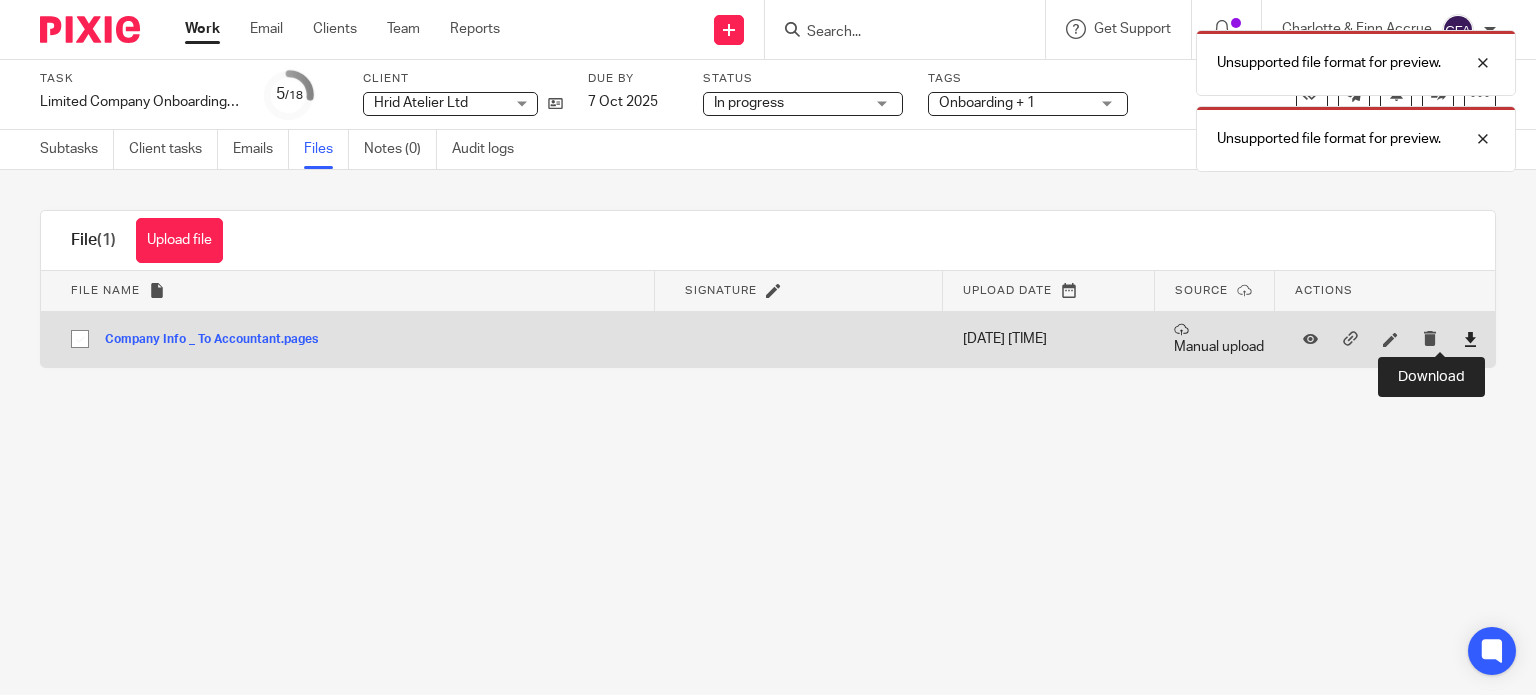 click at bounding box center [1470, 339] 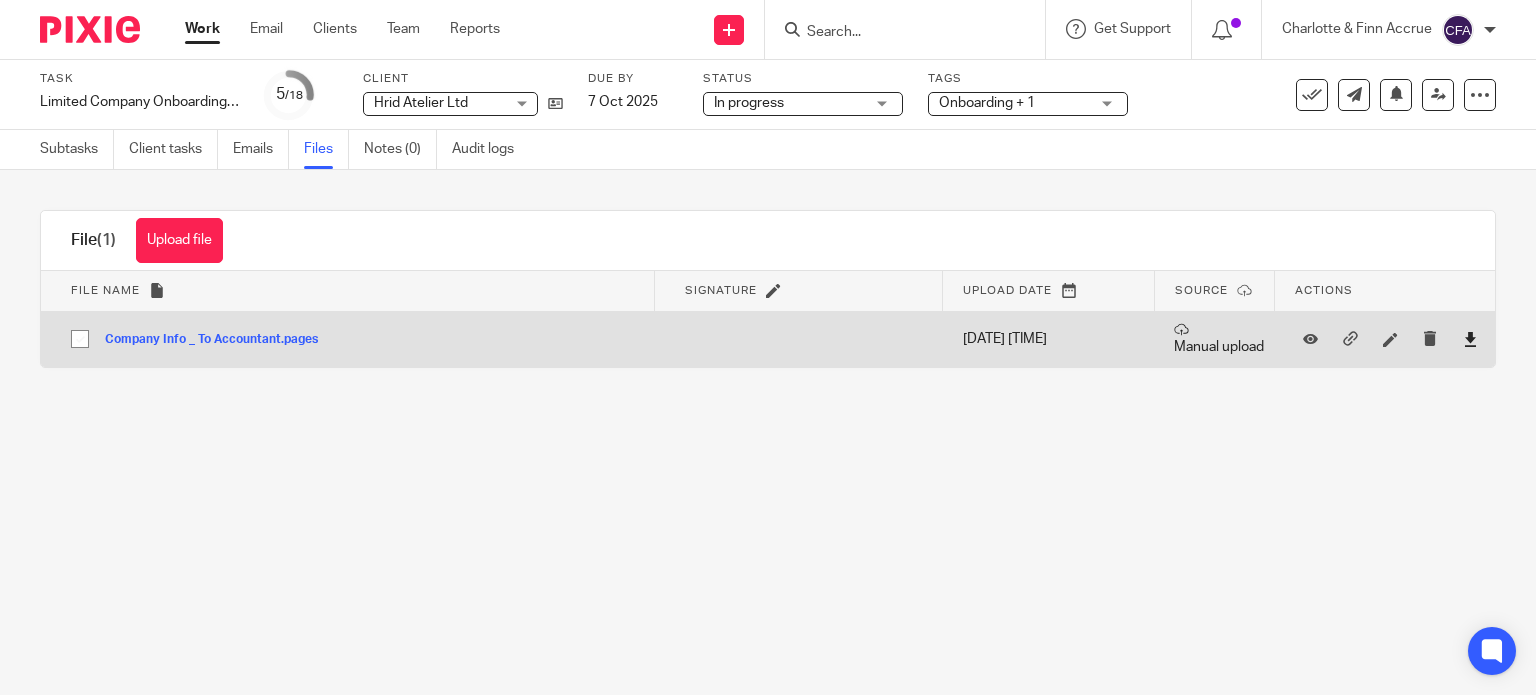 click at bounding box center (1470, 339) 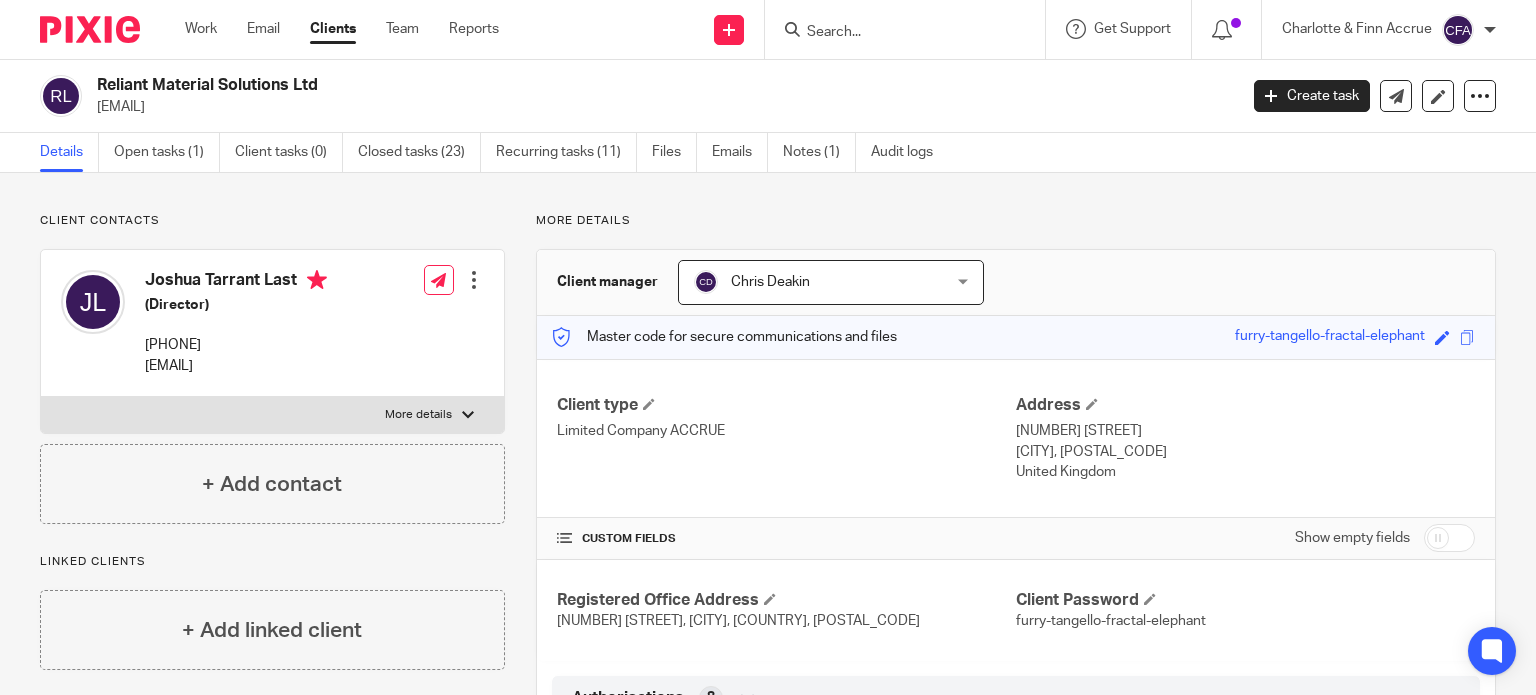 scroll, scrollTop: 0, scrollLeft: 0, axis: both 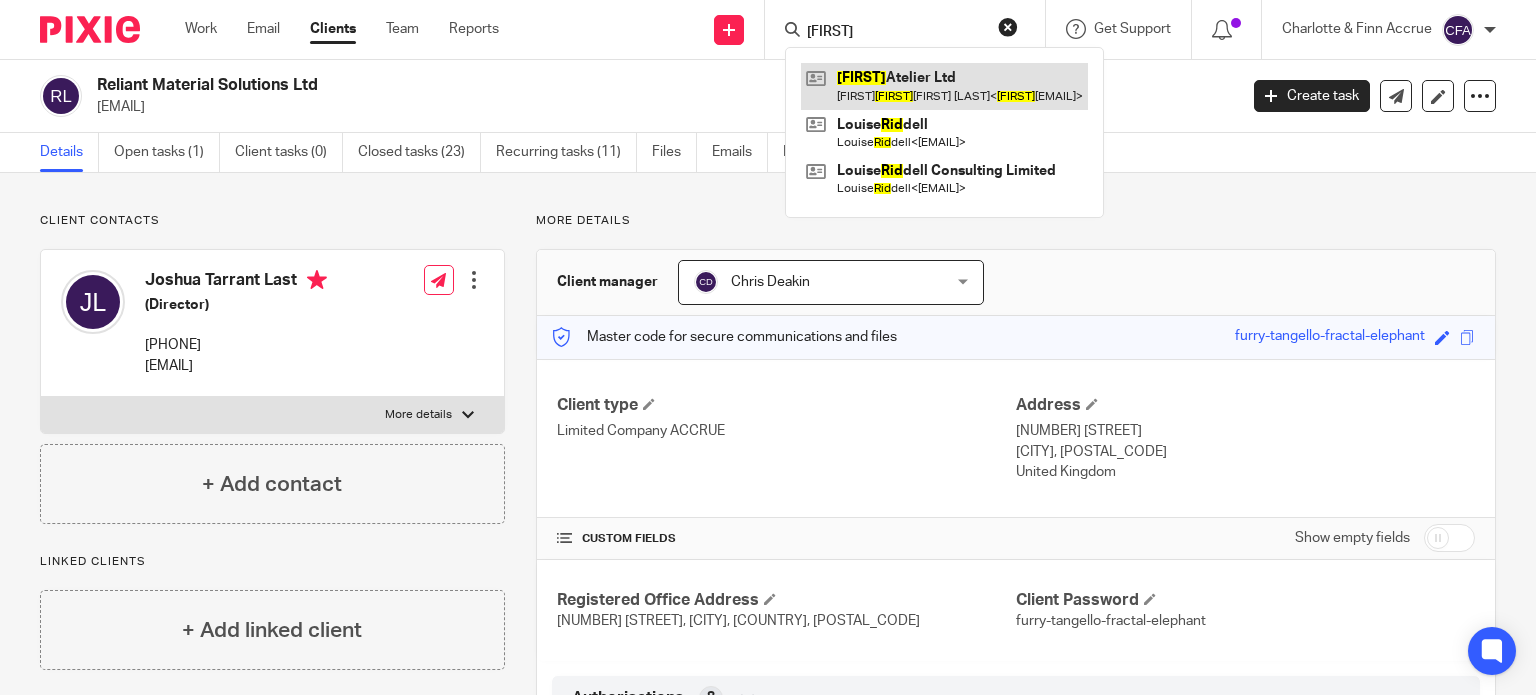 type on "hrid" 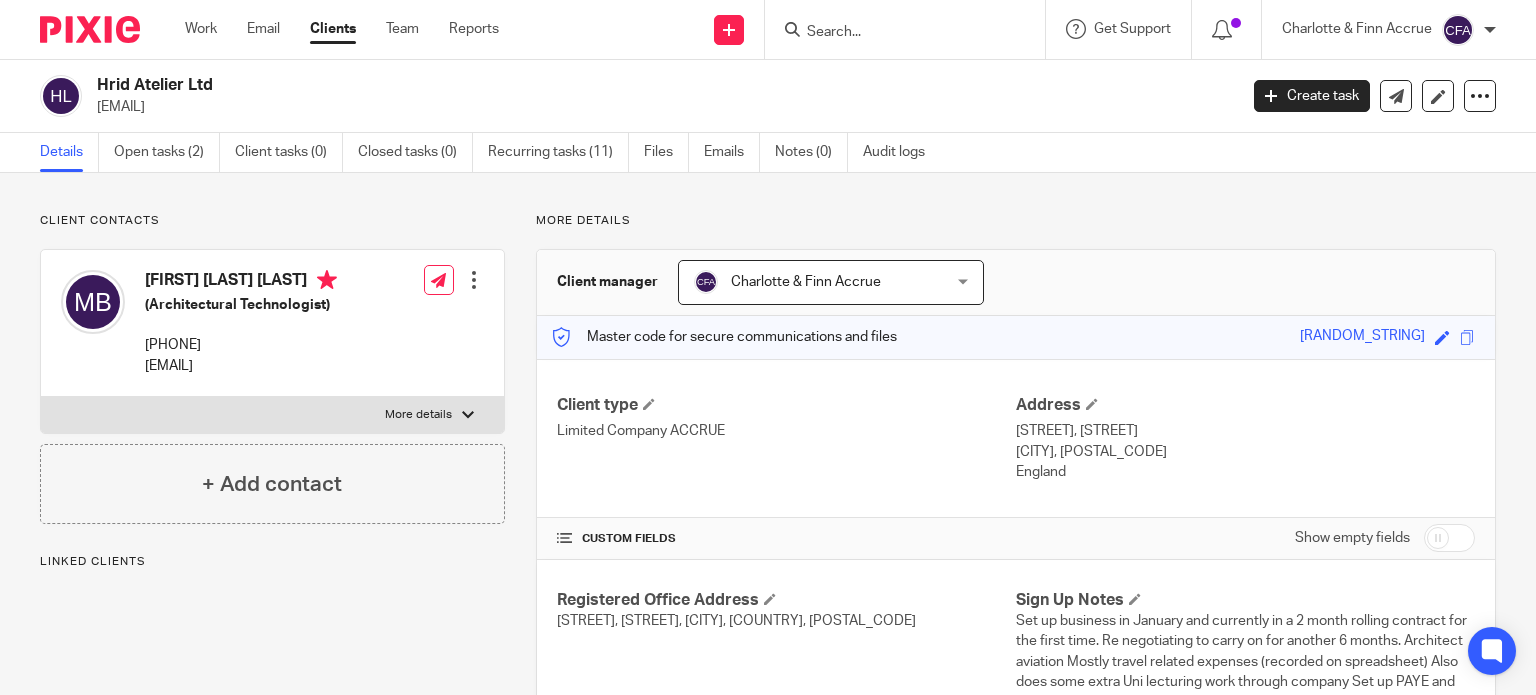 scroll, scrollTop: 0, scrollLeft: 0, axis: both 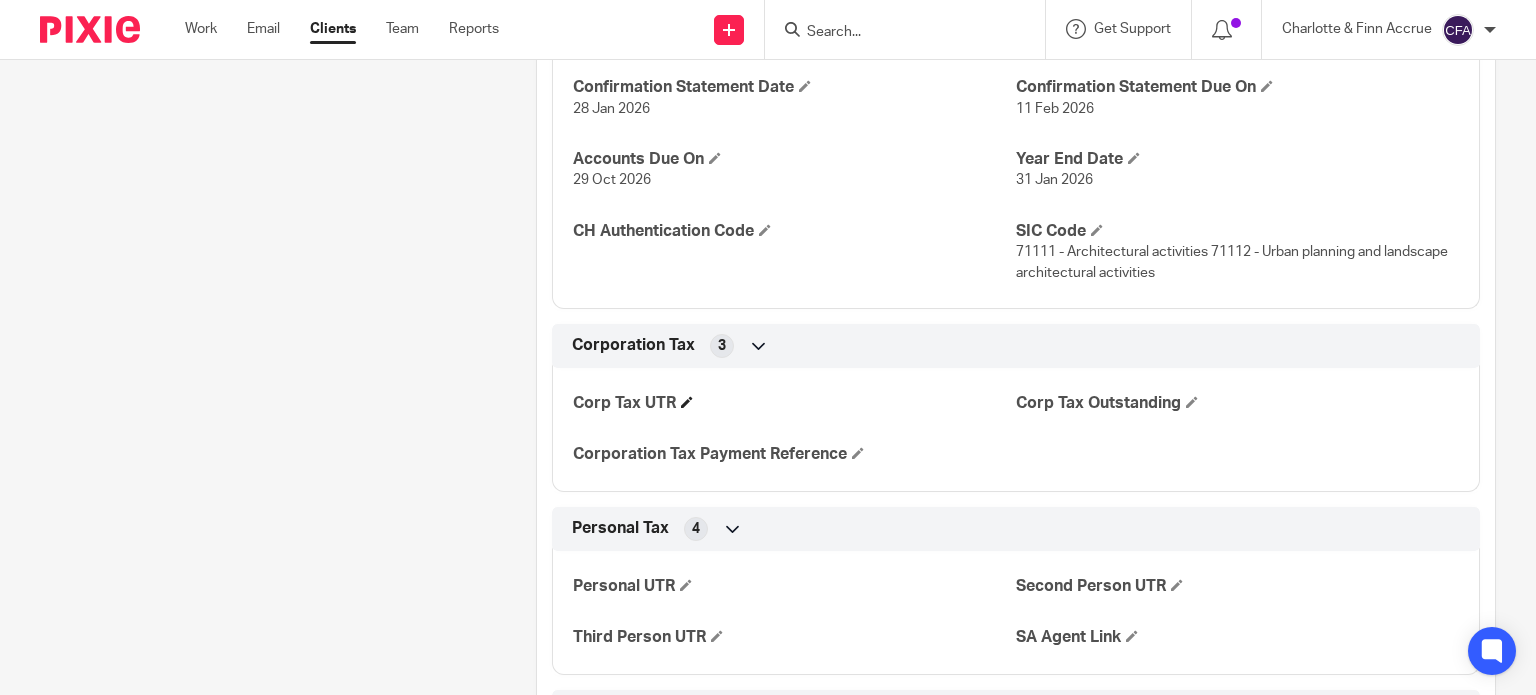 click on "Corp Tax UTR" at bounding box center (794, 403) 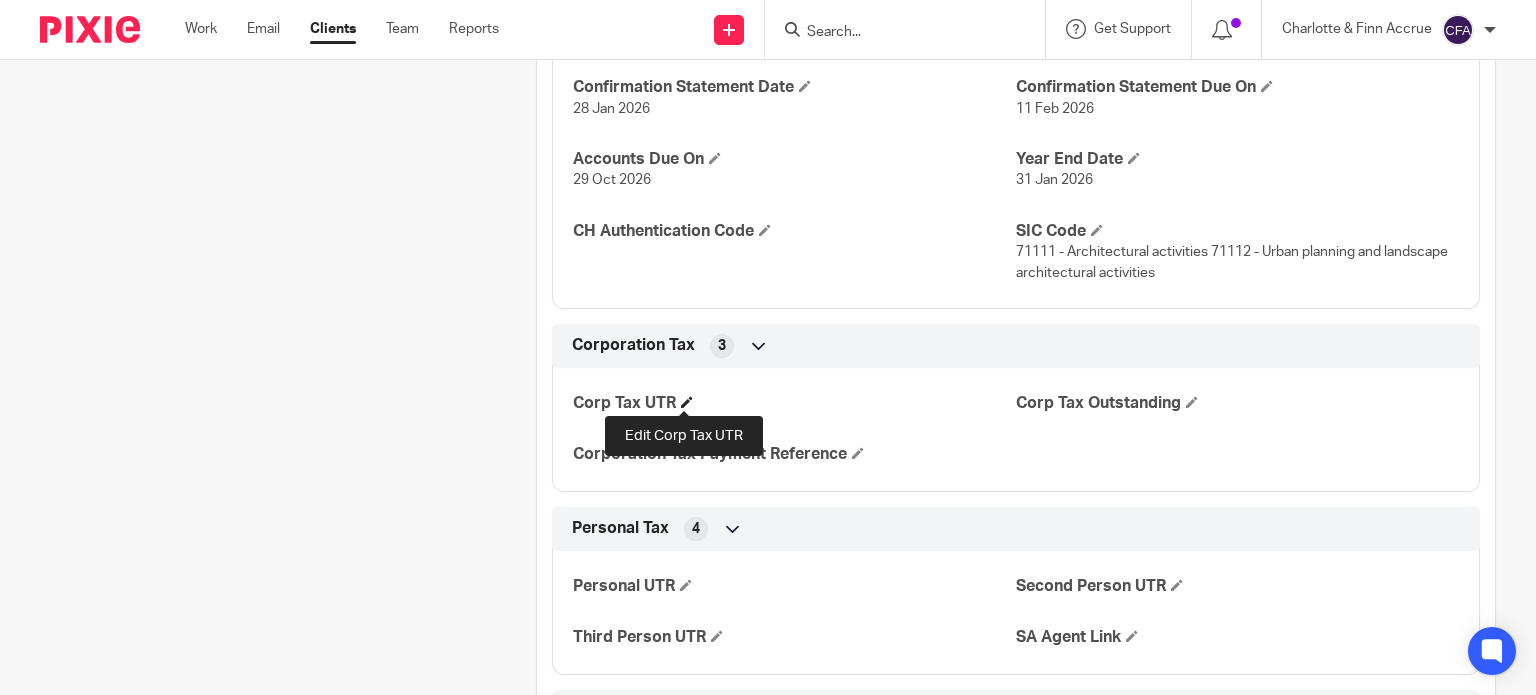 click at bounding box center [687, 402] 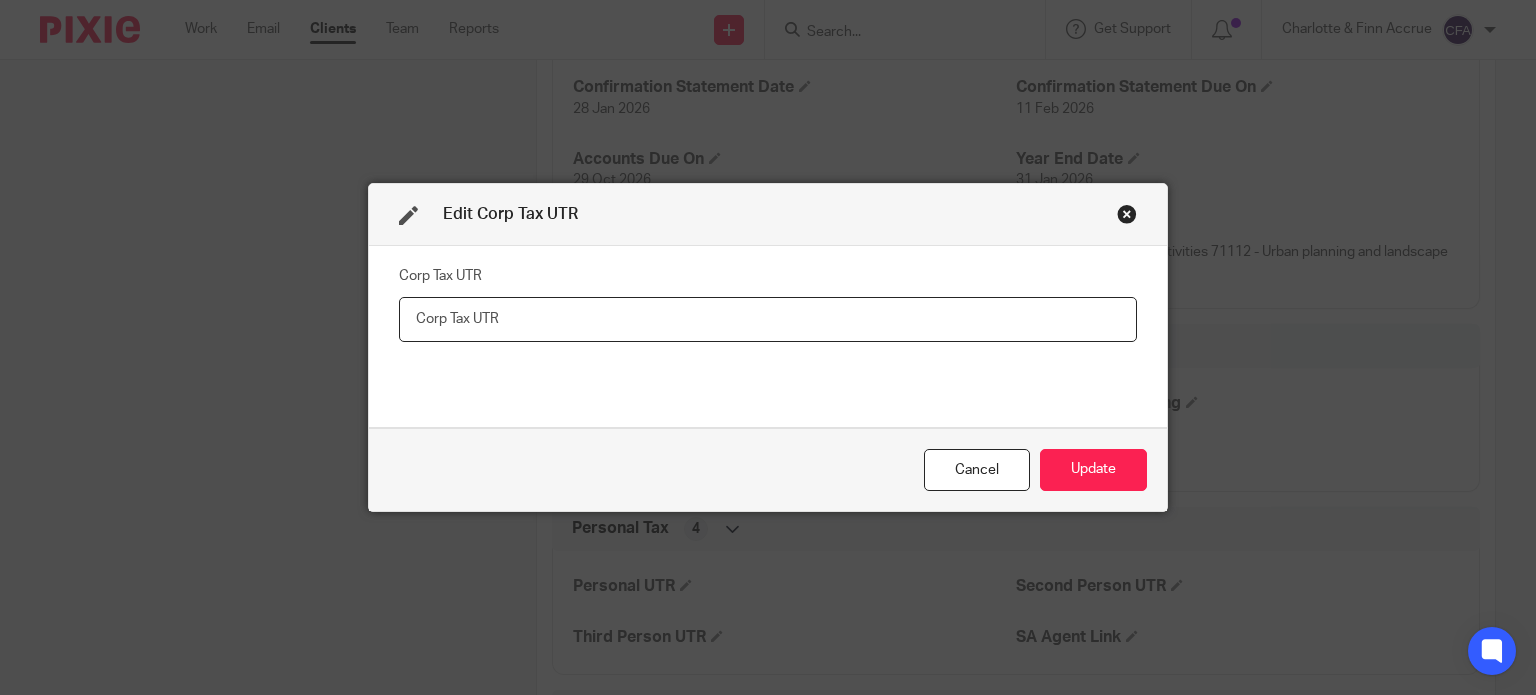 click at bounding box center [768, 319] 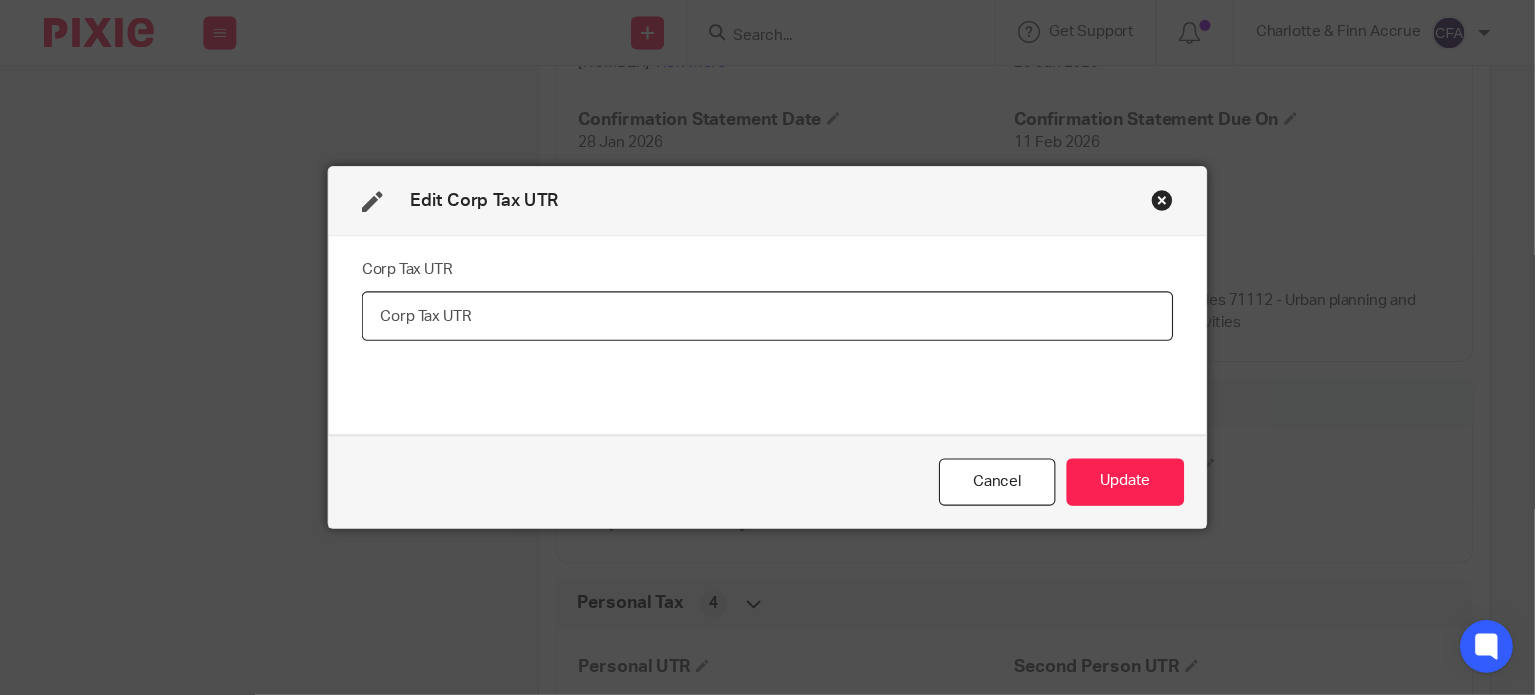 scroll, scrollTop: 2600, scrollLeft: 0, axis: vertical 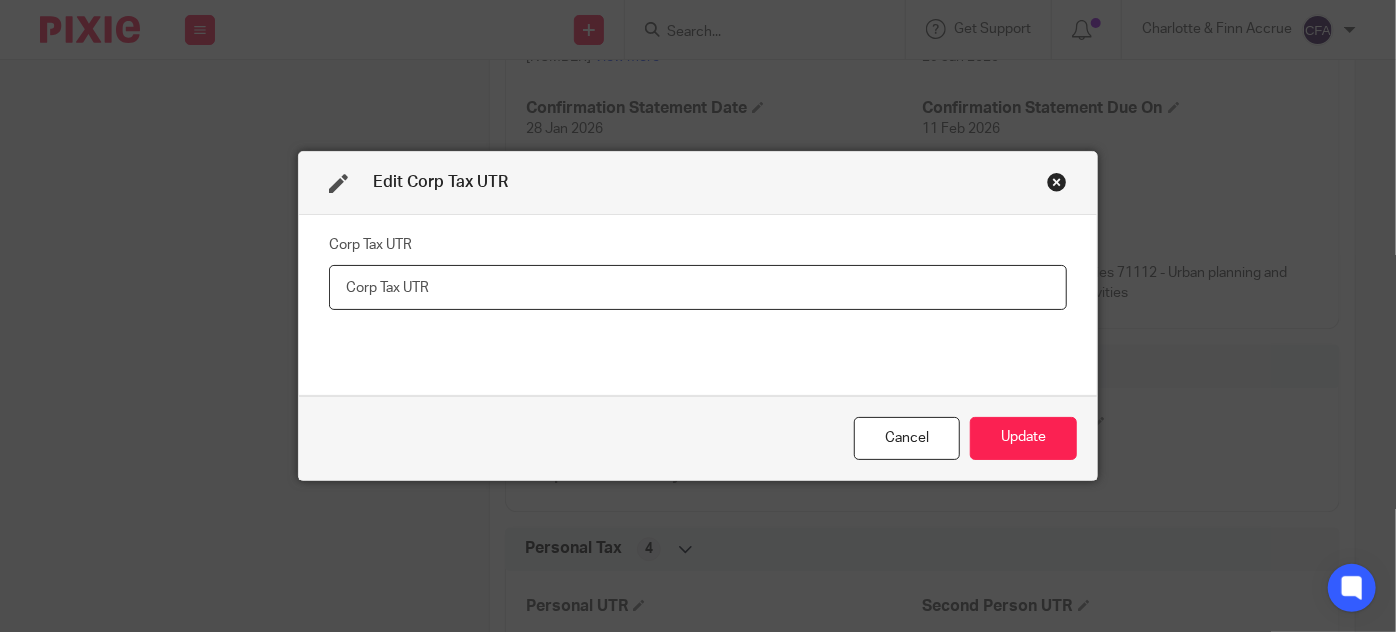 drag, startPoint x: 560, startPoint y: 272, endPoint x: 562, endPoint y: 286, distance: 14.142136 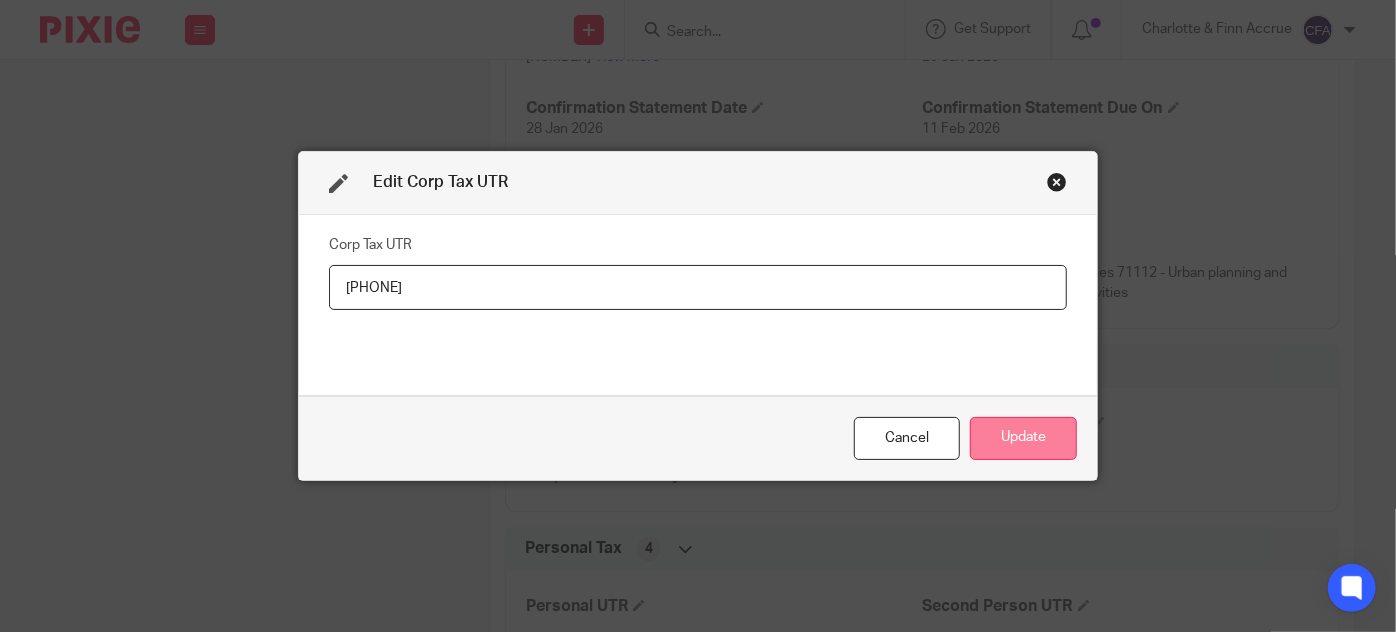 type on "5271024074" 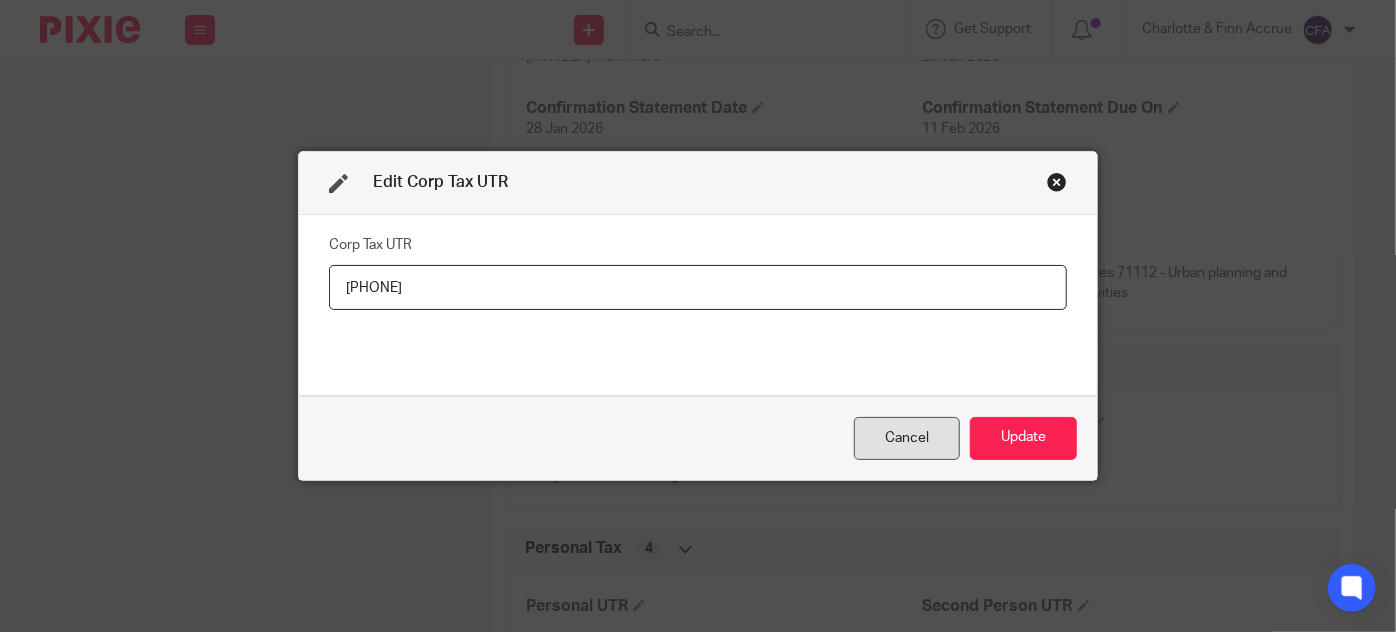 type 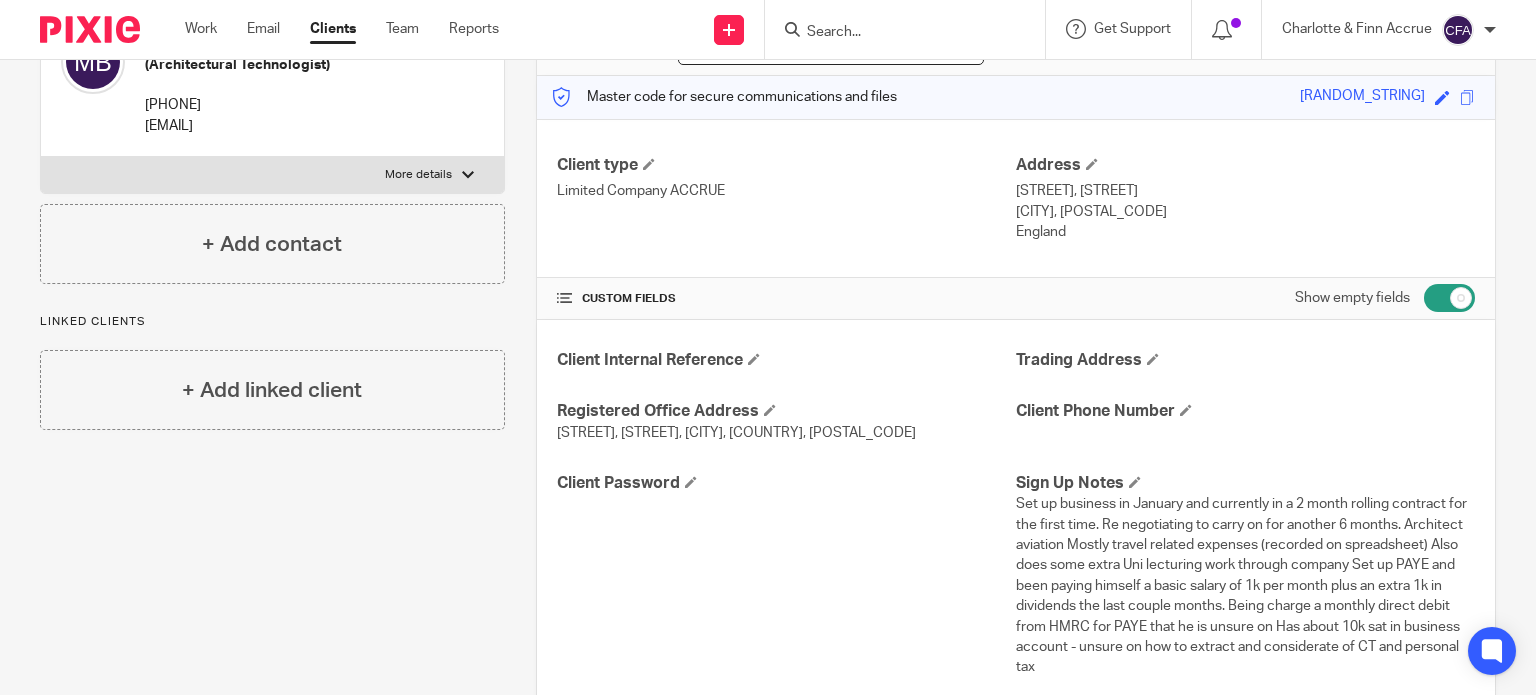 scroll, scrollTop: 0, scrollLeft: 0, axis: both 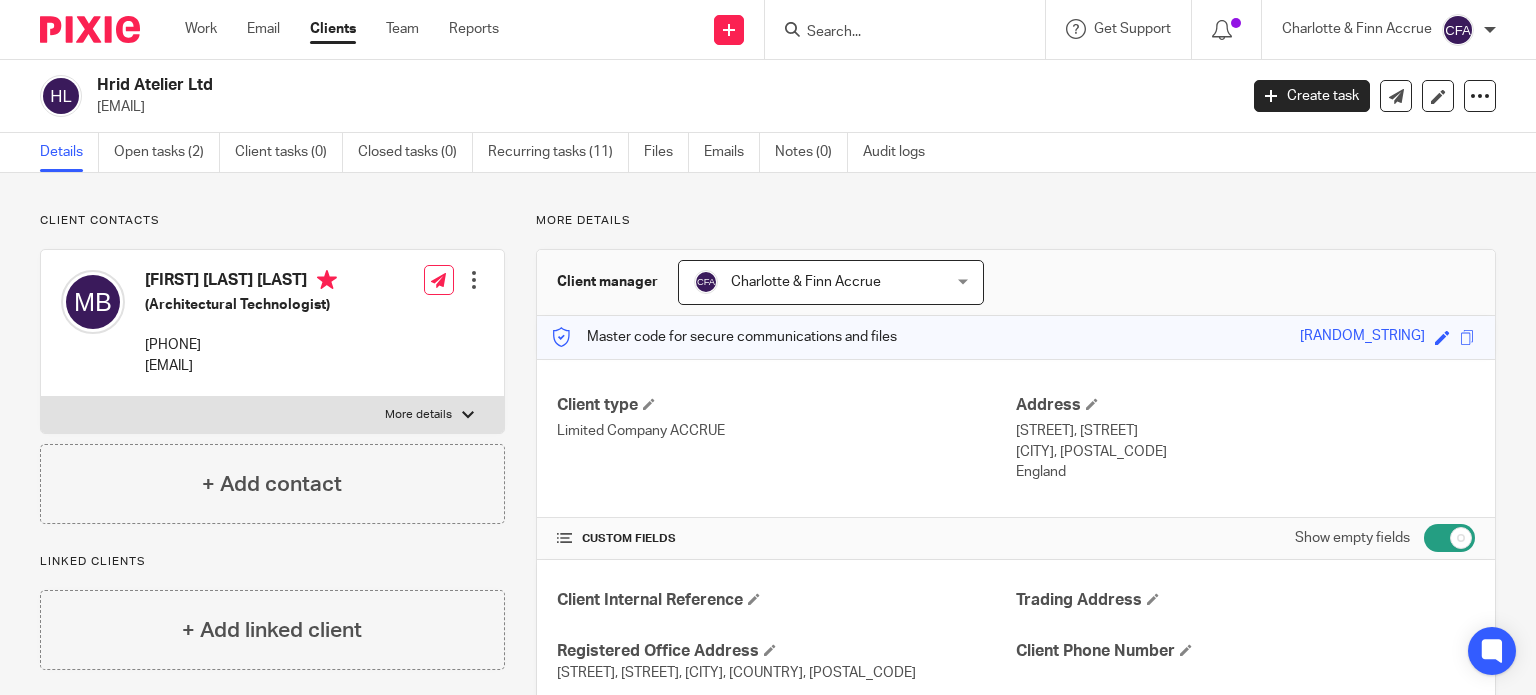 drag, startPoint x: 1174, startPoint y: 444, endPoint x: 1102, endPoint y: 453, distance: 72.56032 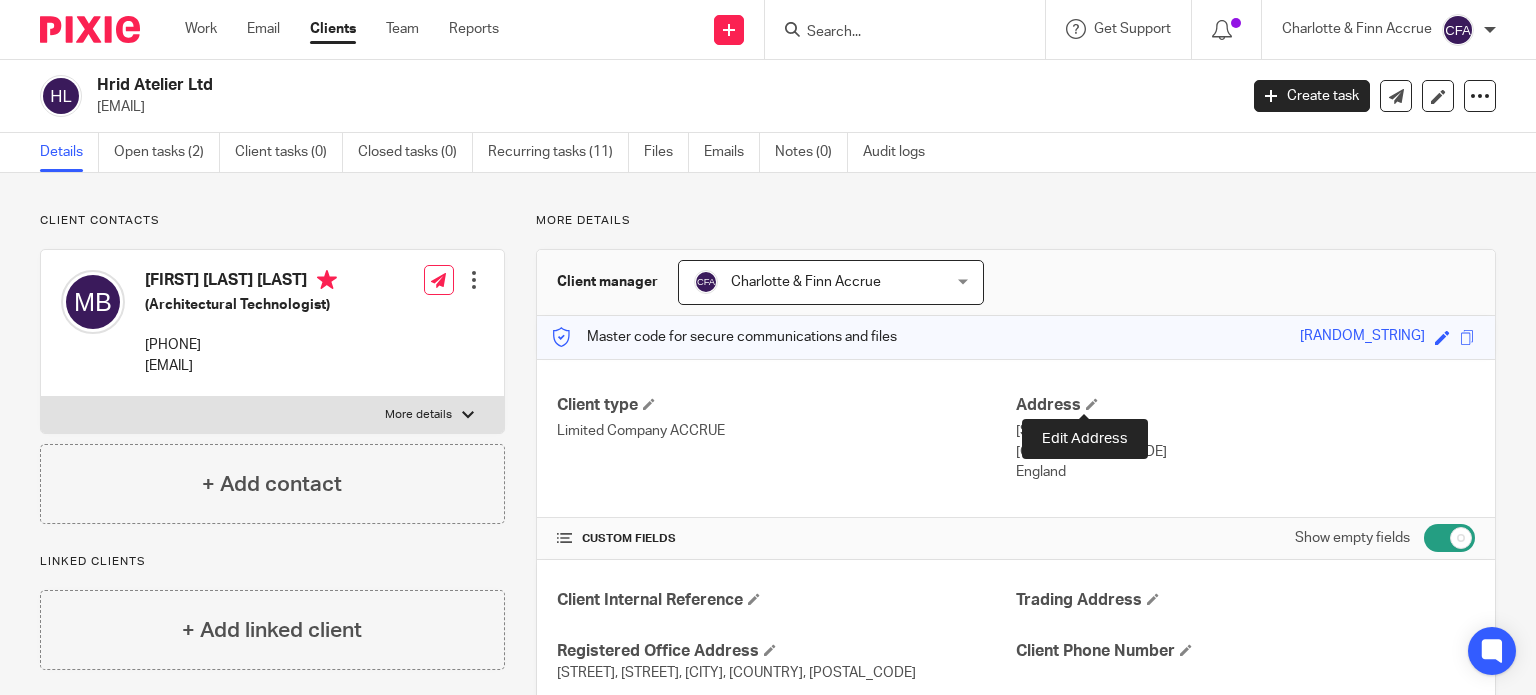 copy on "WD4 8NH" 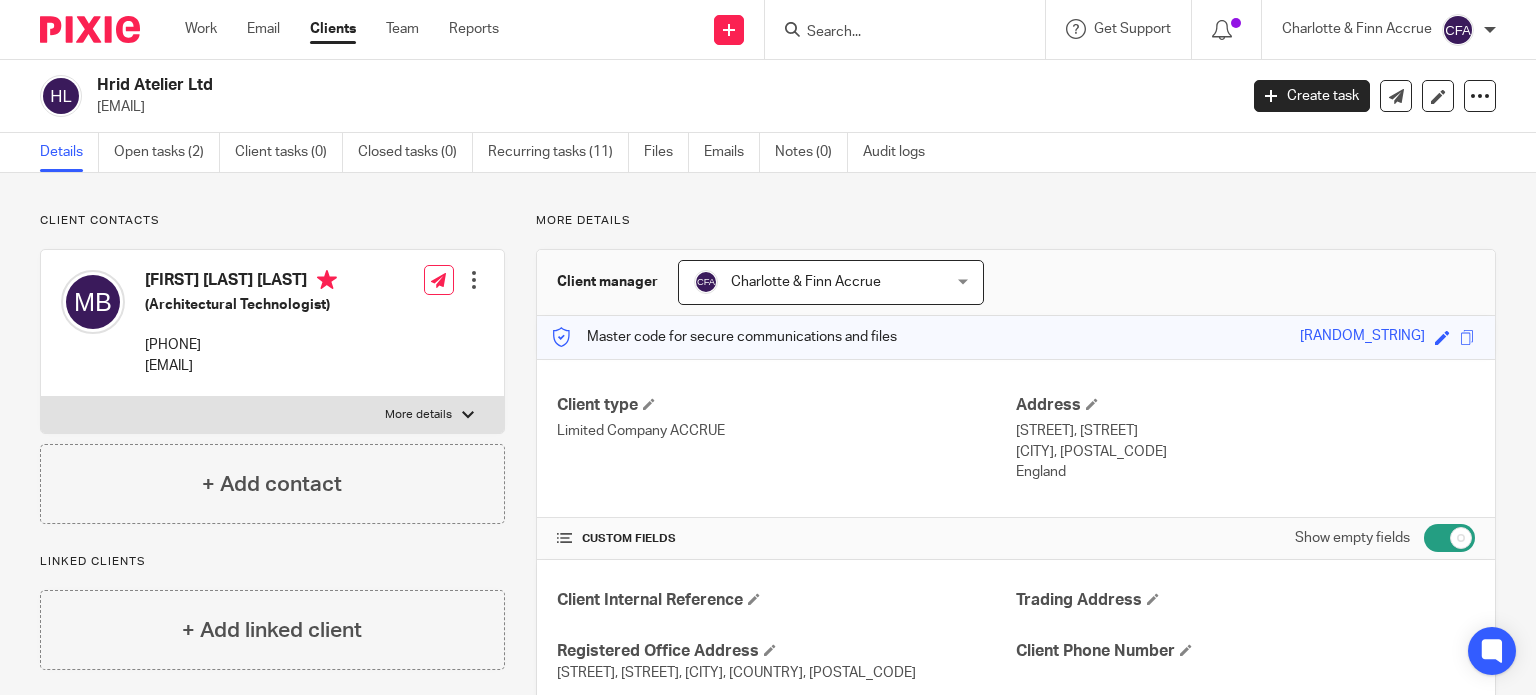 drag, startPoint x: 248, startPoint y: 79, endPoint x: 88, endPoint y: 81, distance: 160.0125 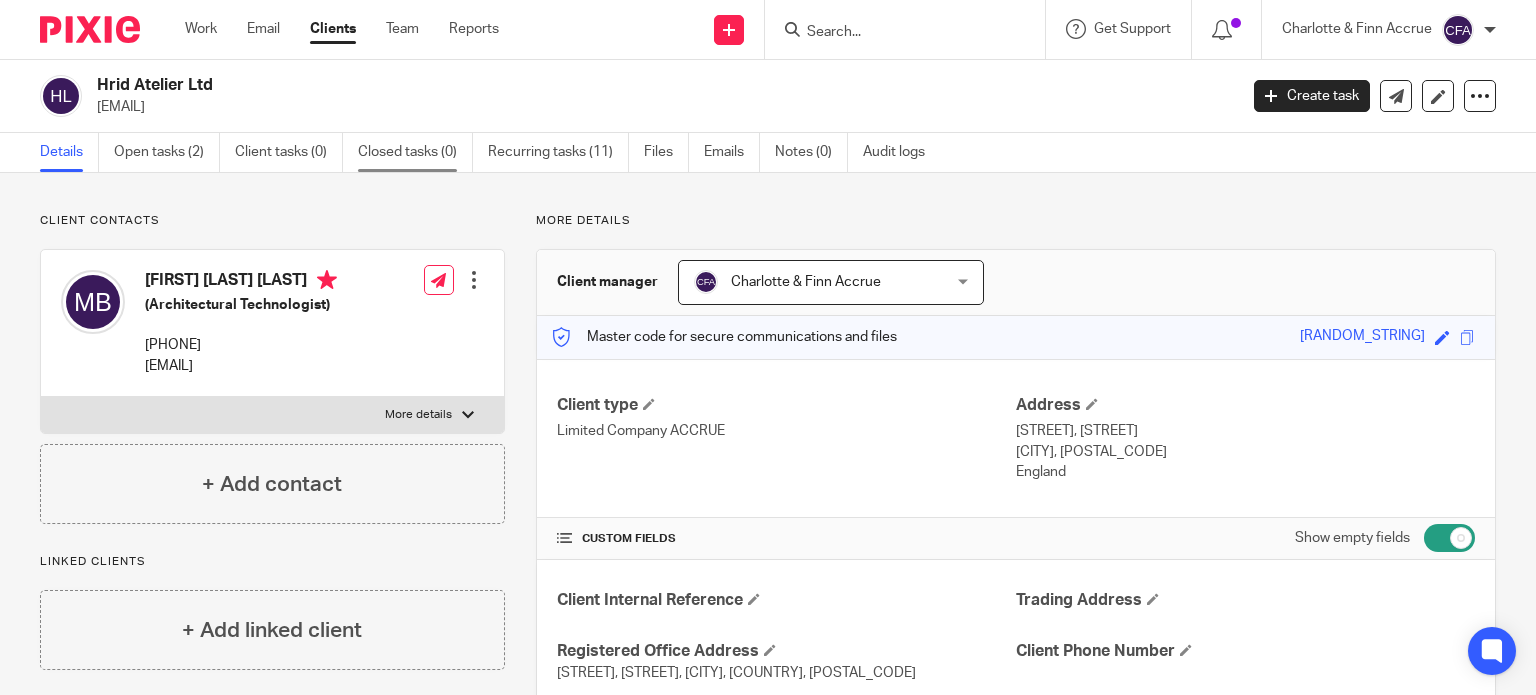copy on "Hrid Atelier Ltd" 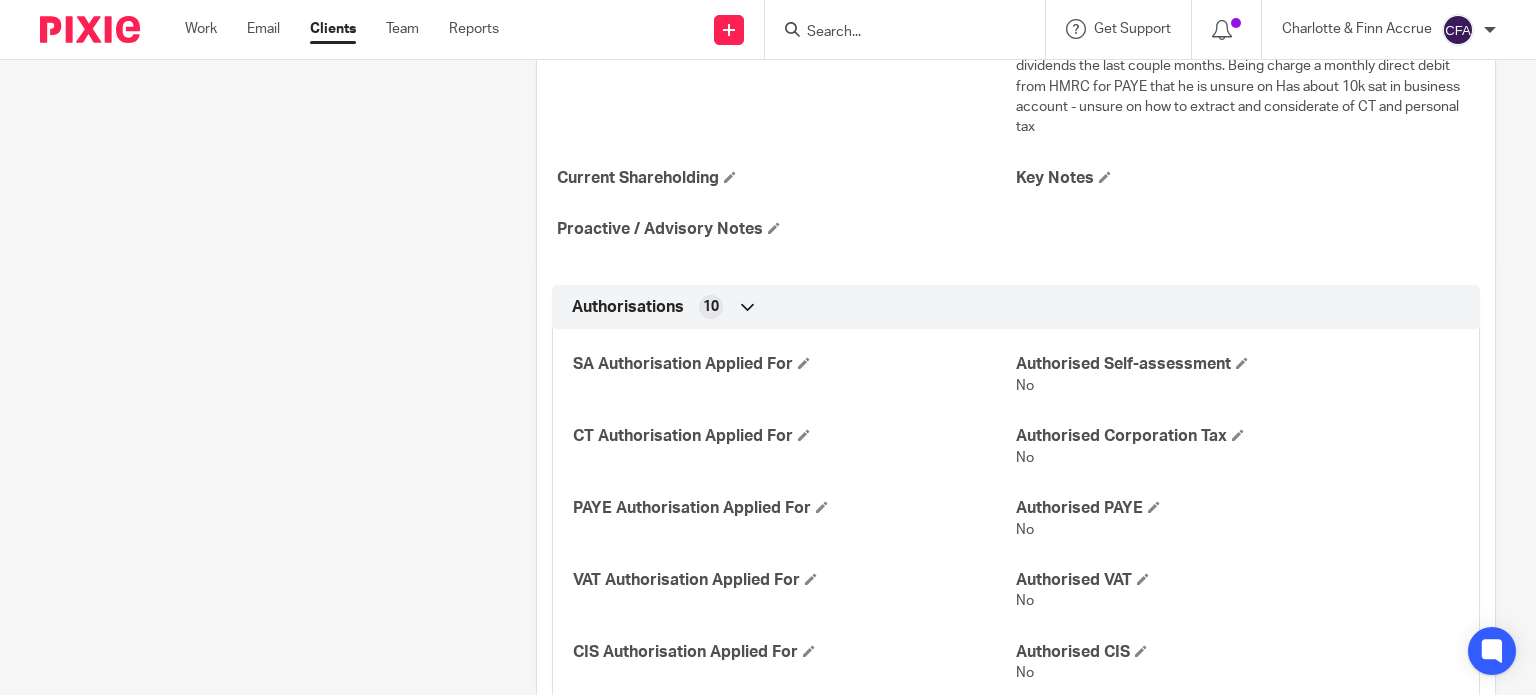 scroll, scrollTop: 800, scrollLeft: 0, axis: vertical 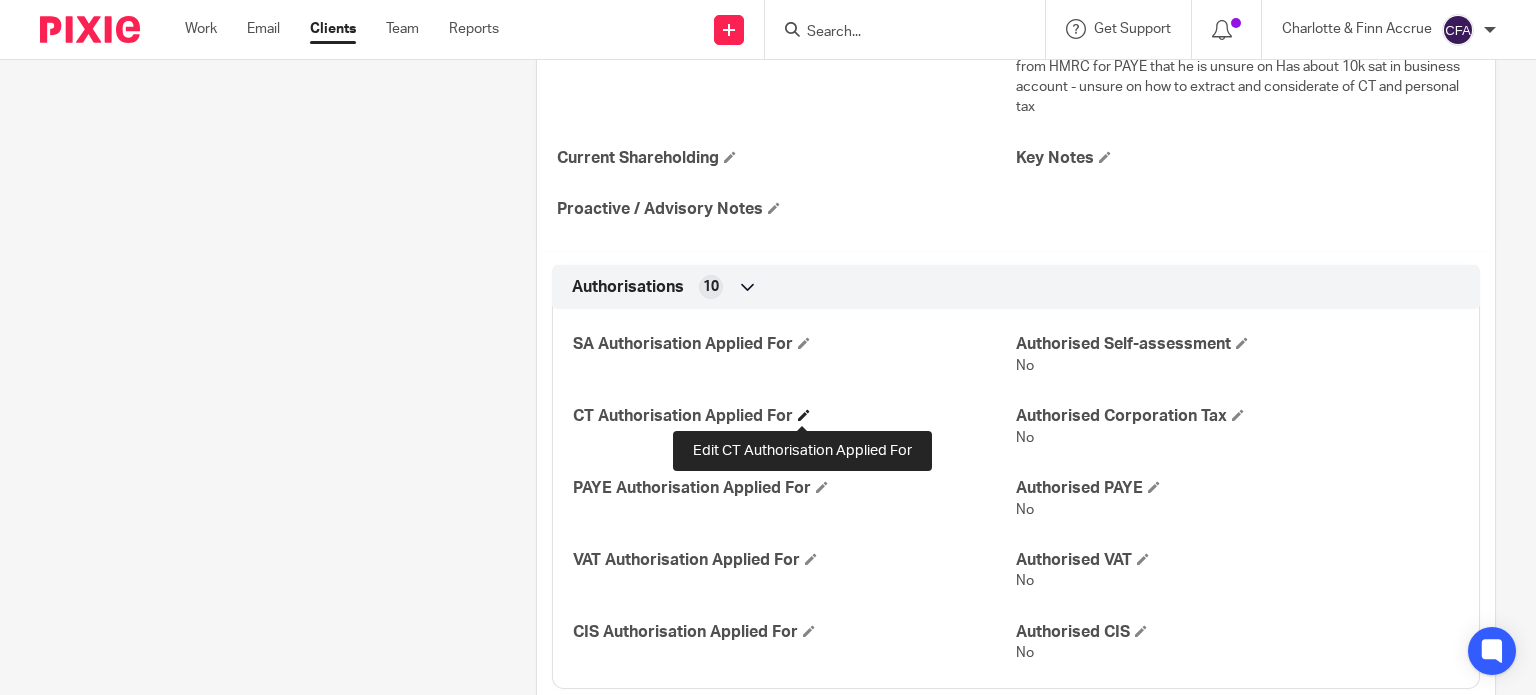 click at bounding box center (804, 415) 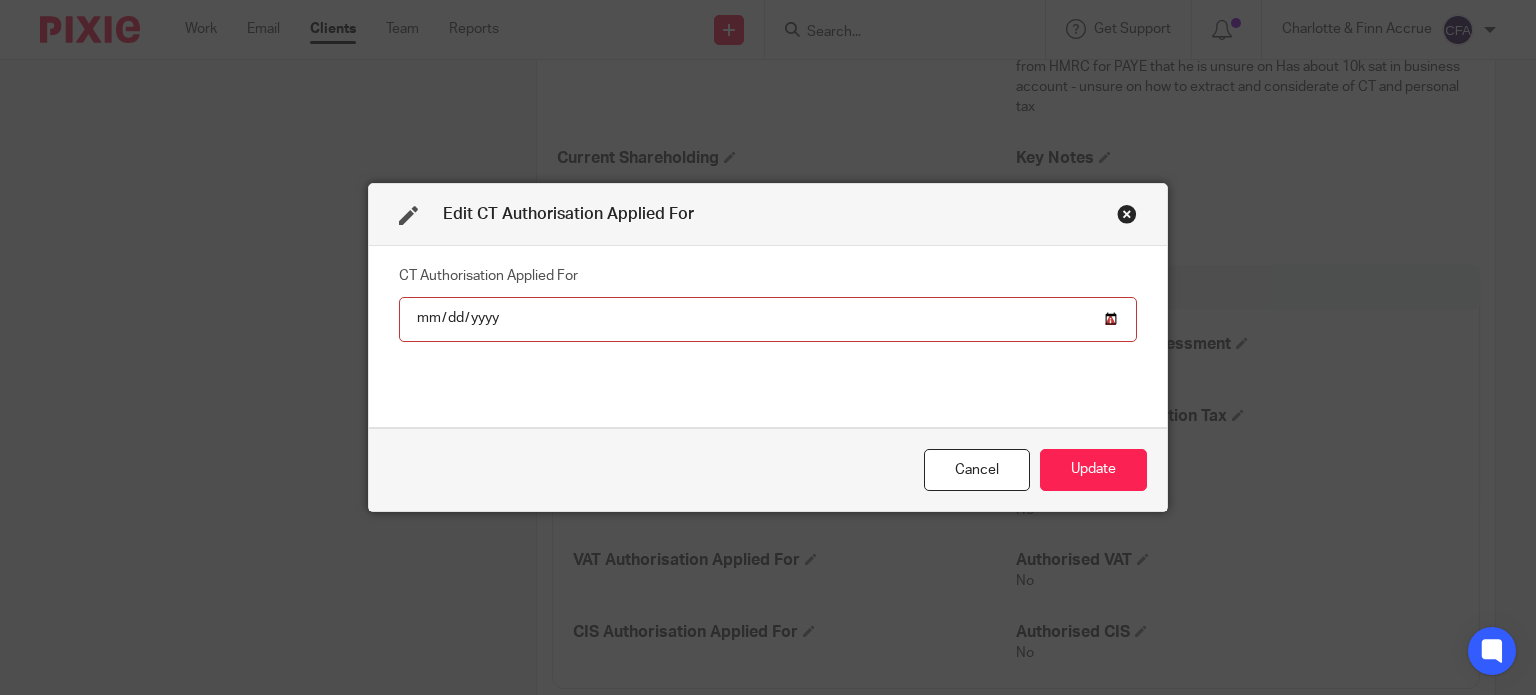 type on "252025-08-07" 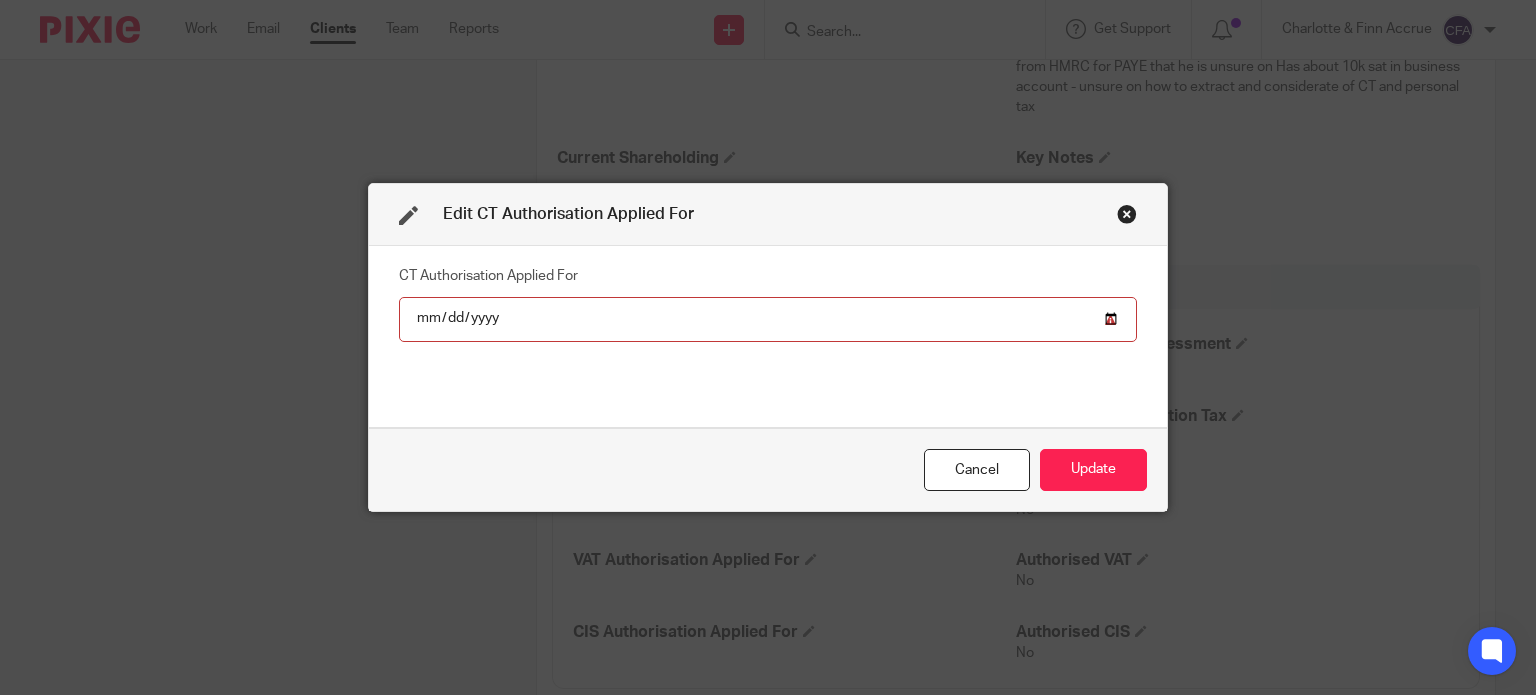 click on "252025-08-07" at bounding box center (768, 319) 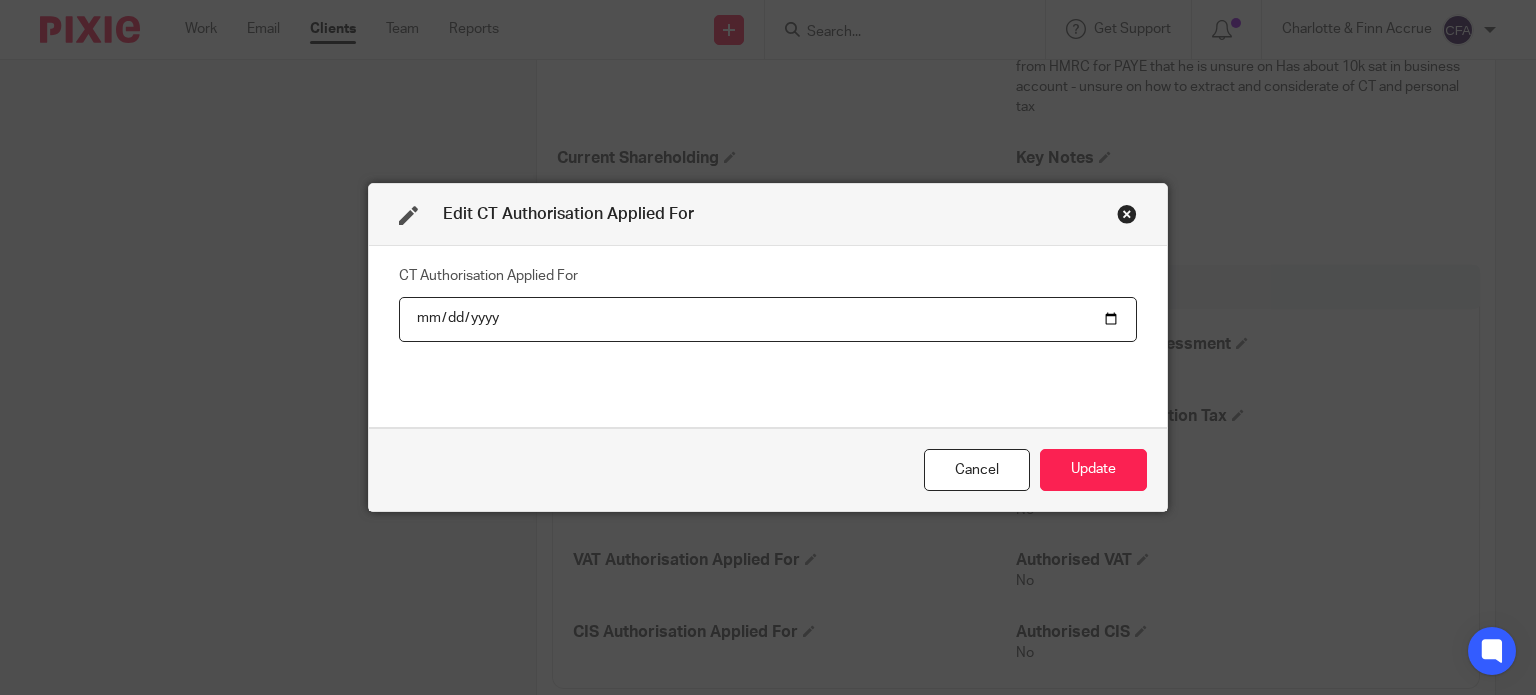 type on "252025-08-07" 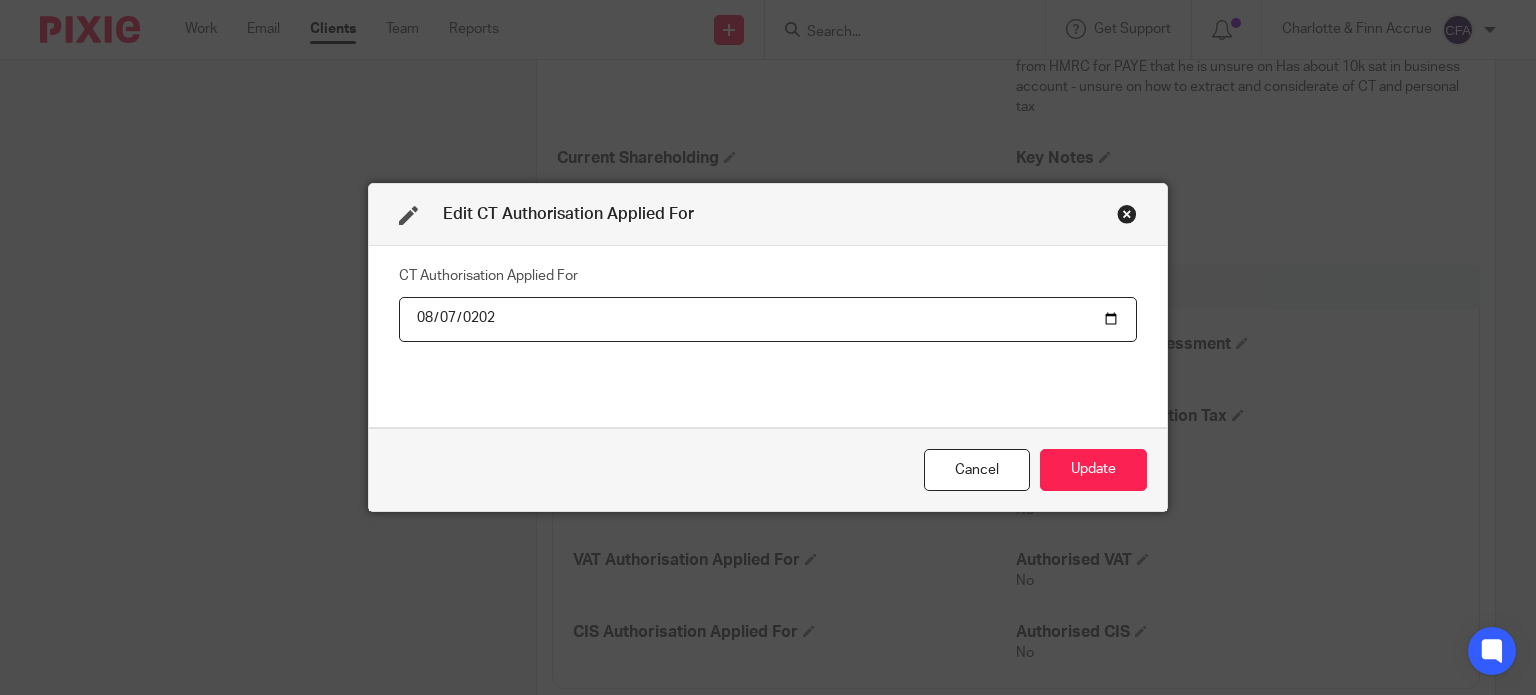type on "2025-08-07" 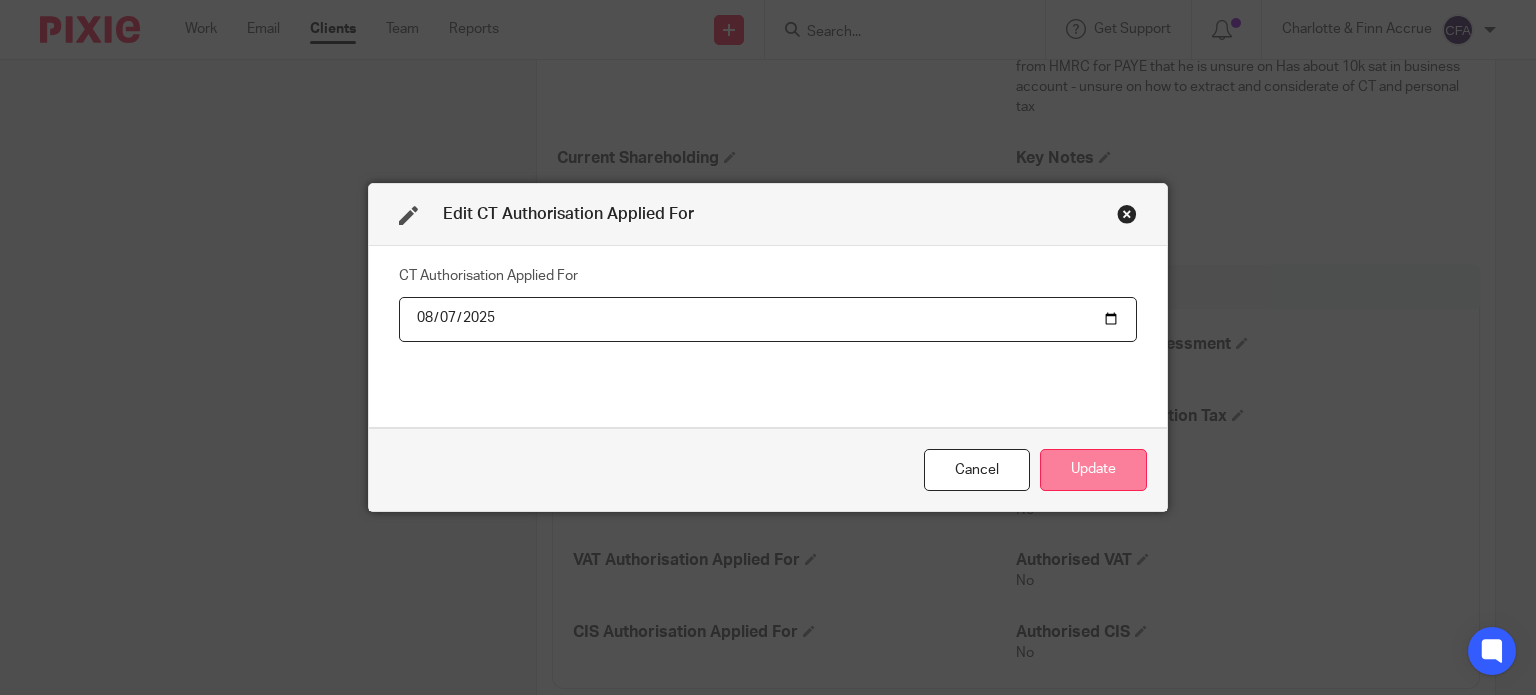 click on "Update" at bounding box center (1093, 470) 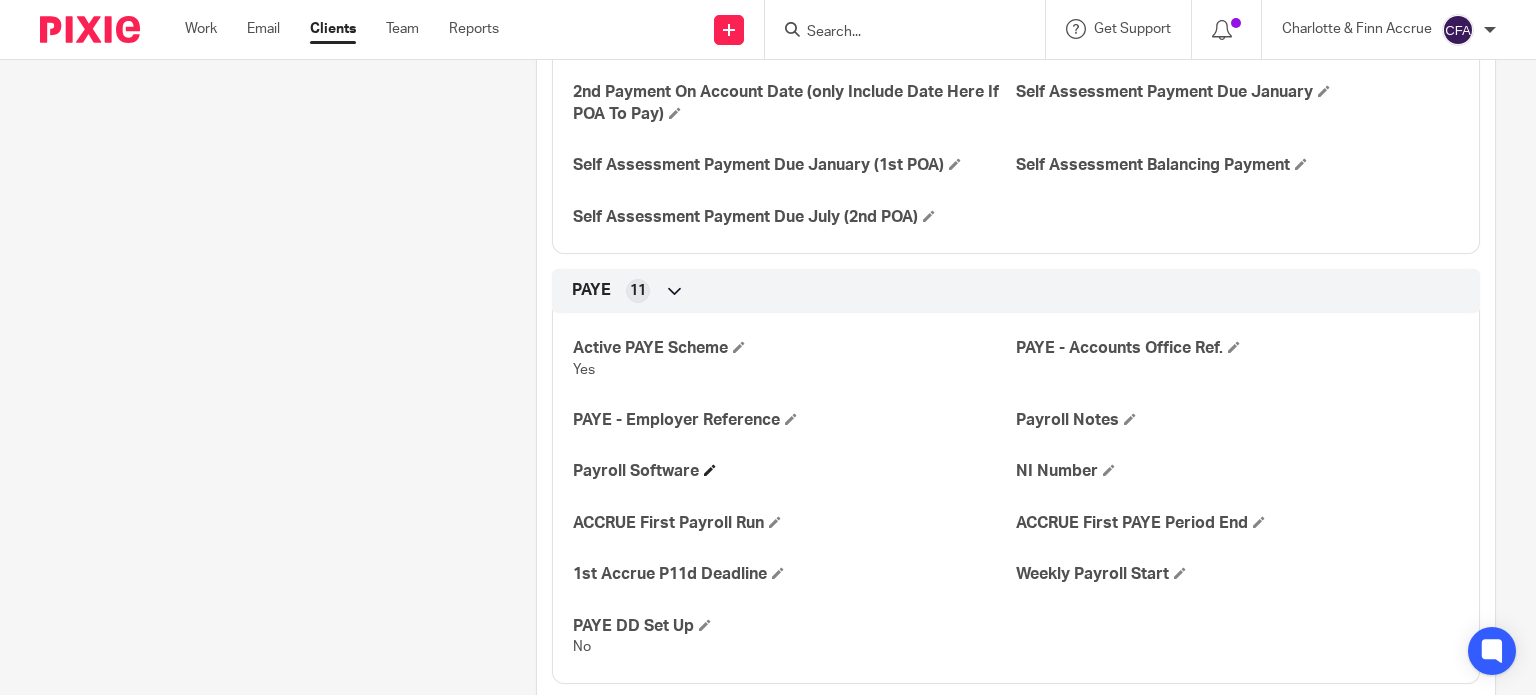 scroll, scrollTop: 1500, scrollLeft: 0, axis: vertical 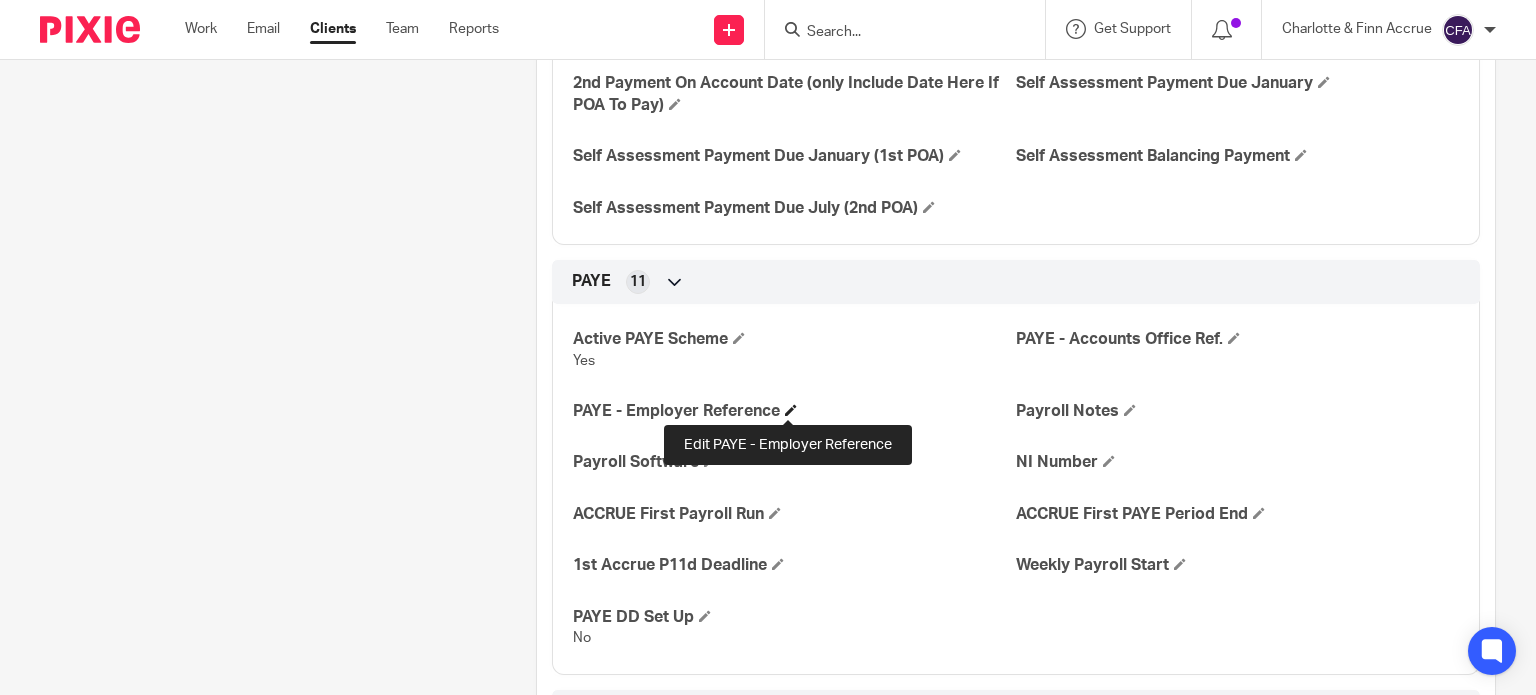 click on "PAYE - Employer Reference" at bounding box center [794, 411] 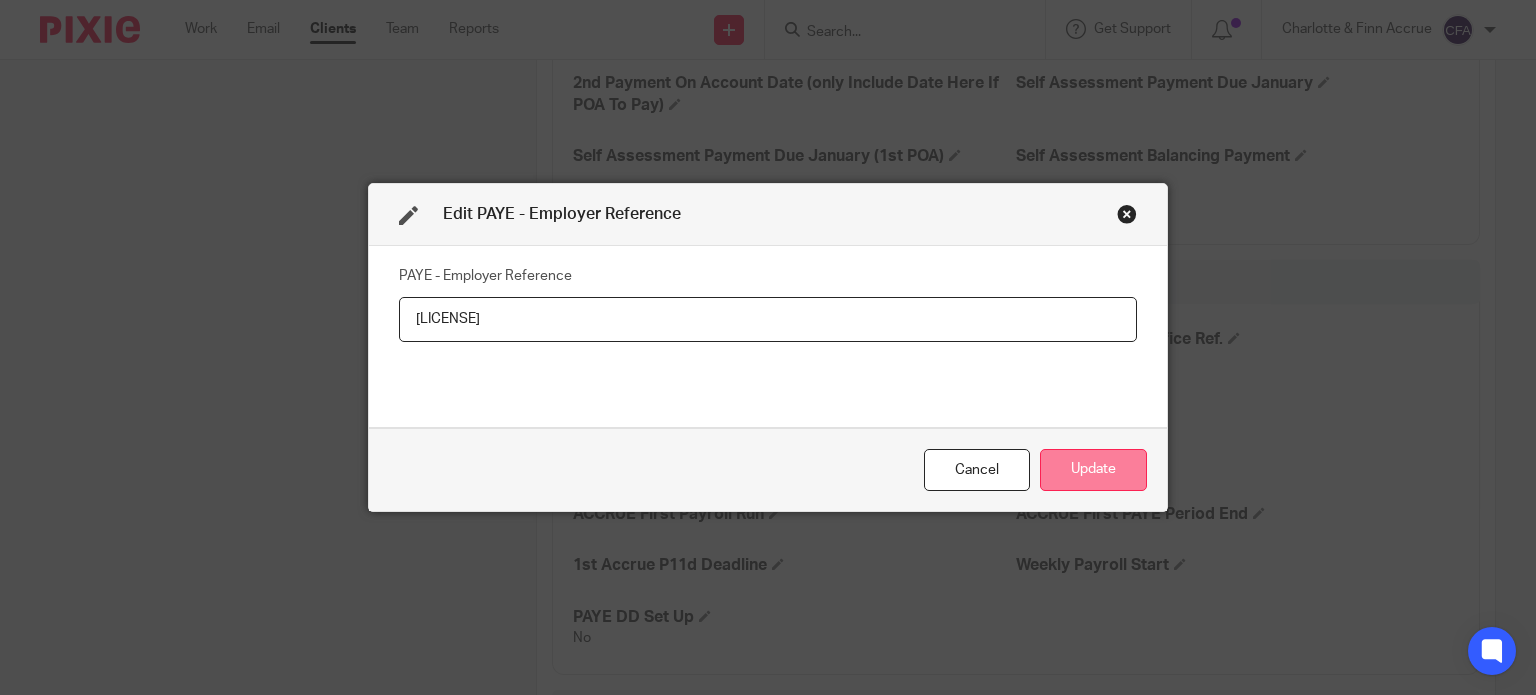 type on "120/ZE91875" 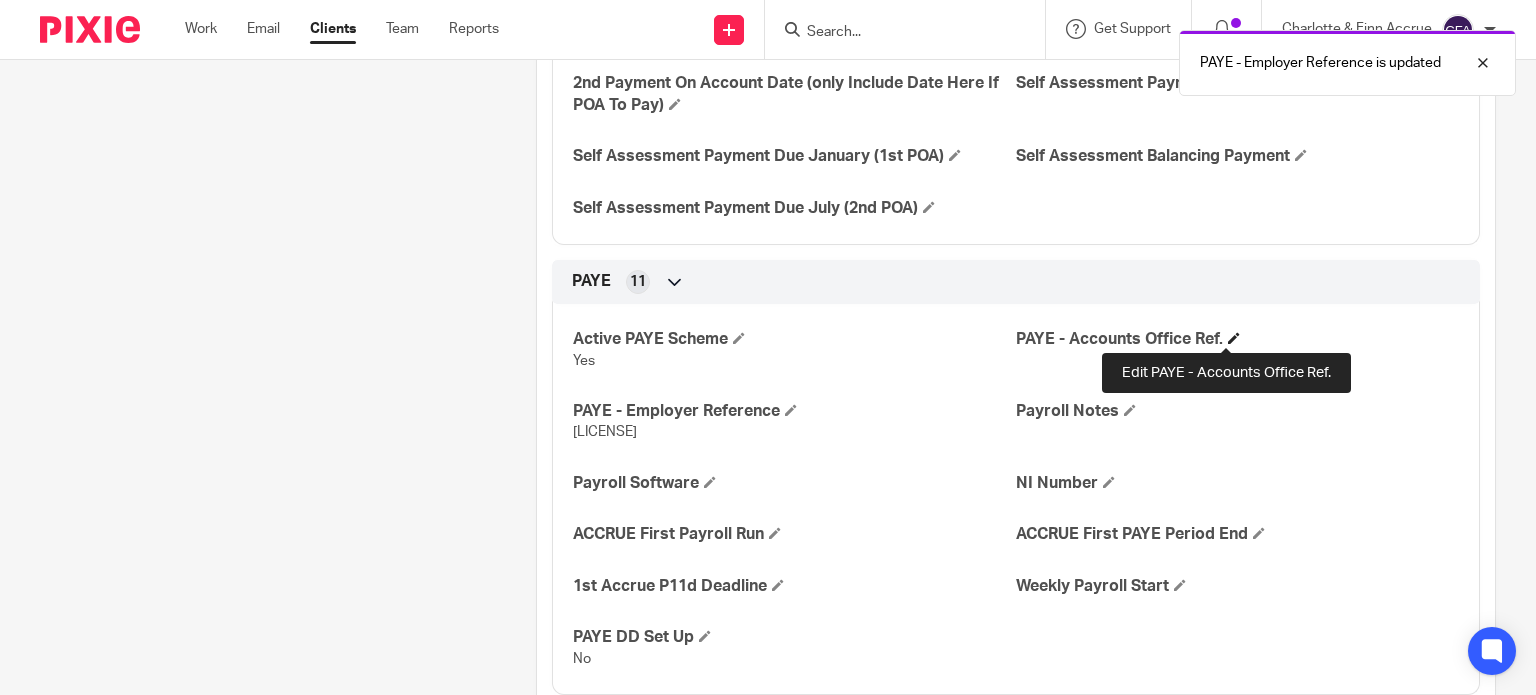 click at bounding box center [1234, 338] 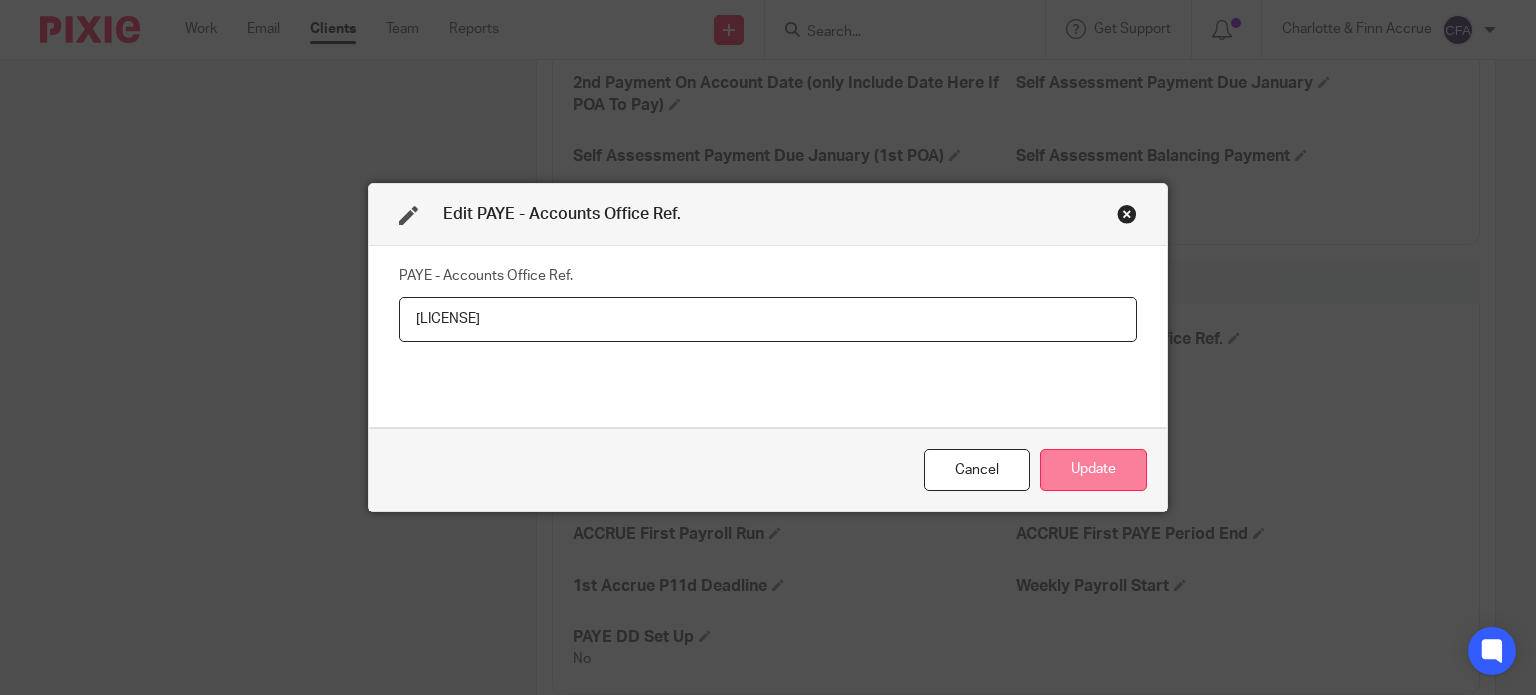 type on "120PB03421439" 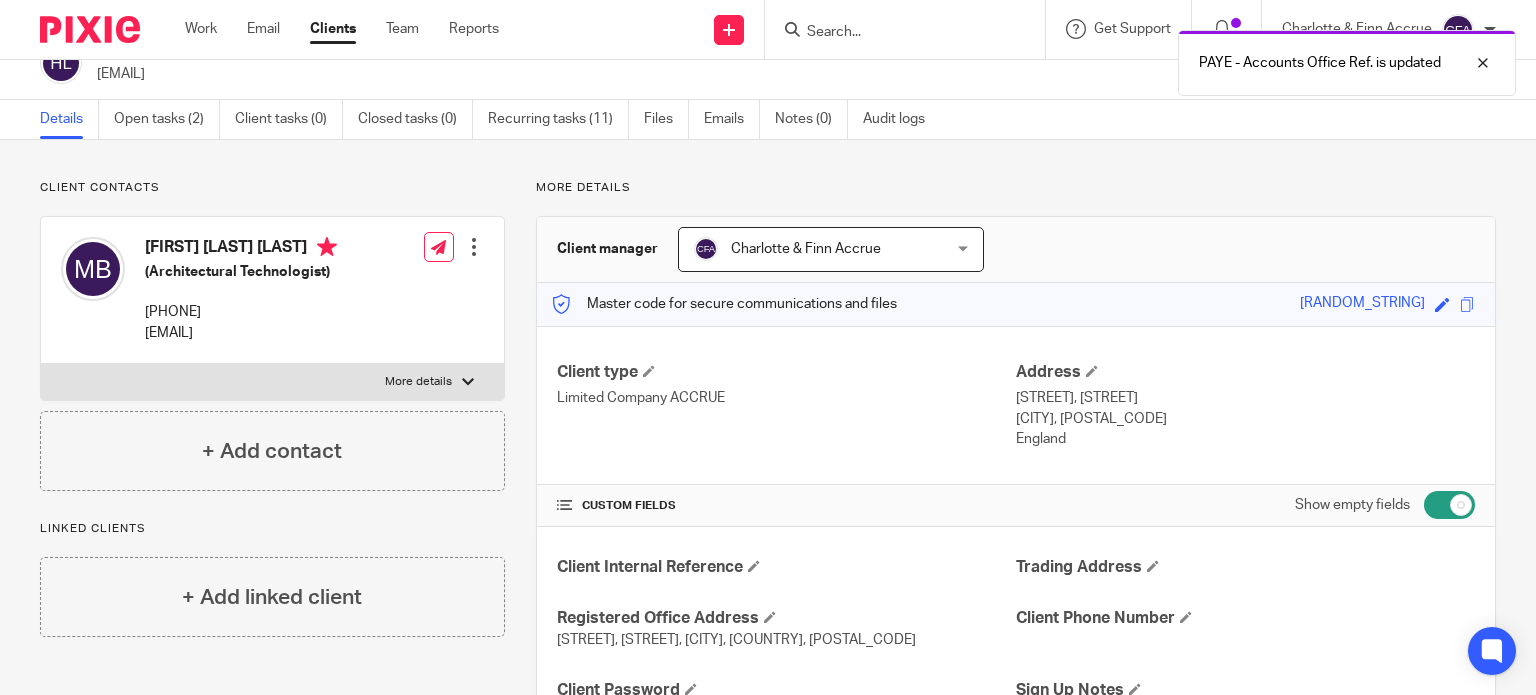 scroll, scrollTop: 0, scrollLeft: 0, axis: both 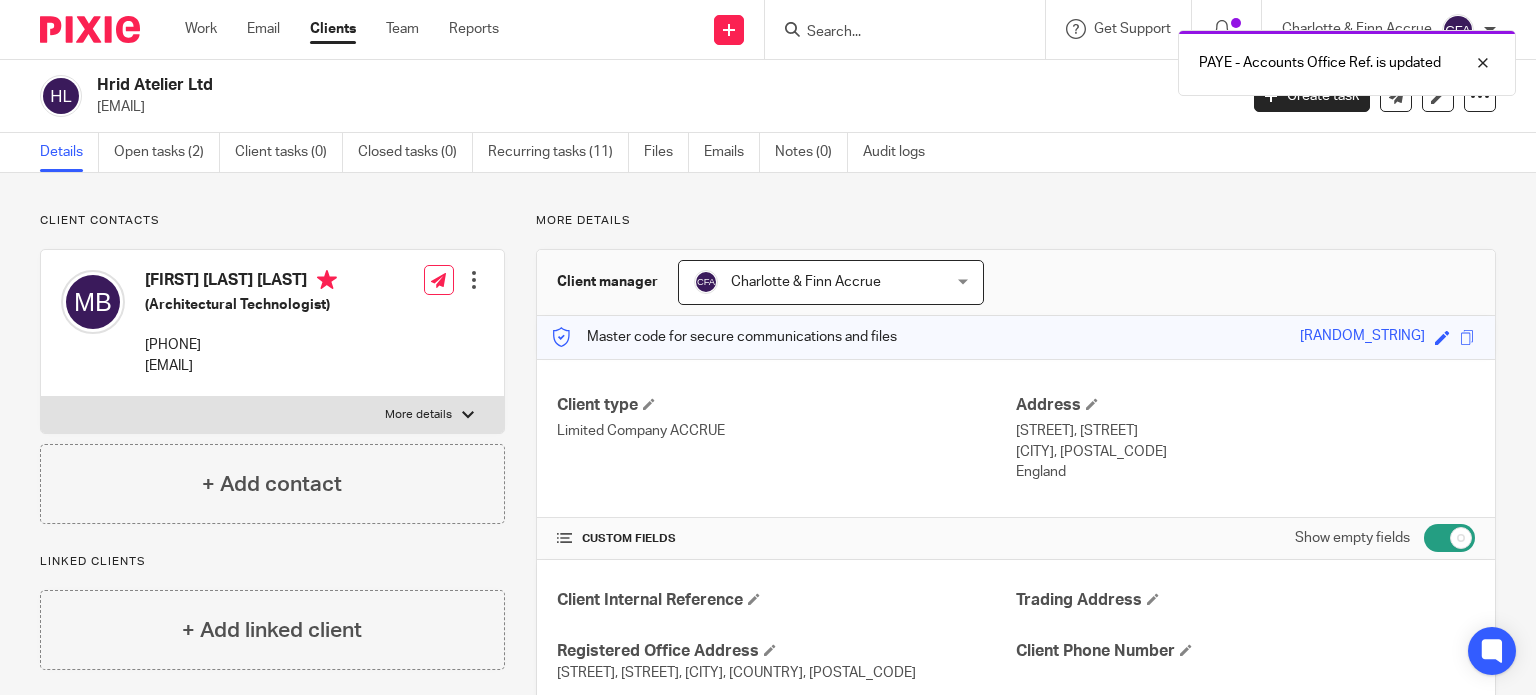 drag, startPoint x: 213, startPoint y: 88, endPoint x: 55, endPoint y: 87, distance: 158.00316 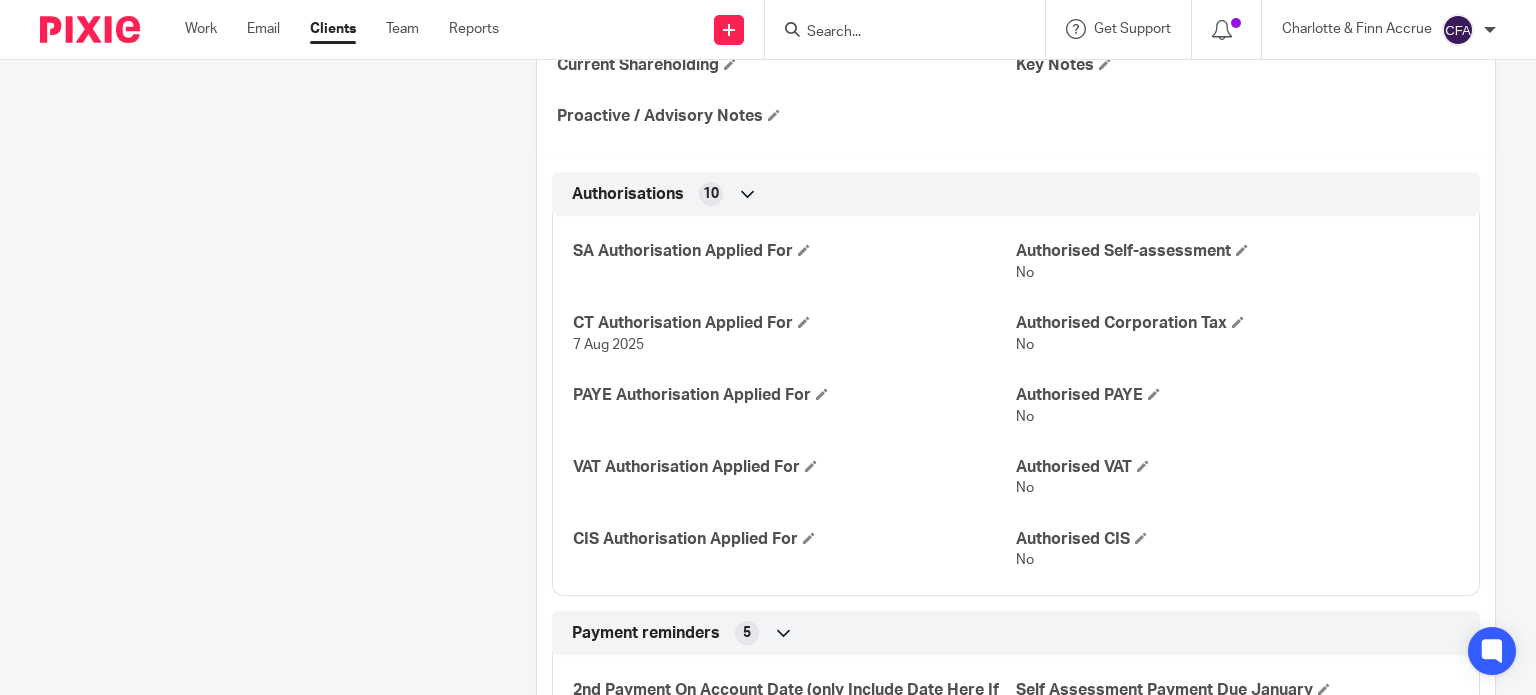 scroll, scrollTop: 900, scrollLeft: 0, axis: vertical 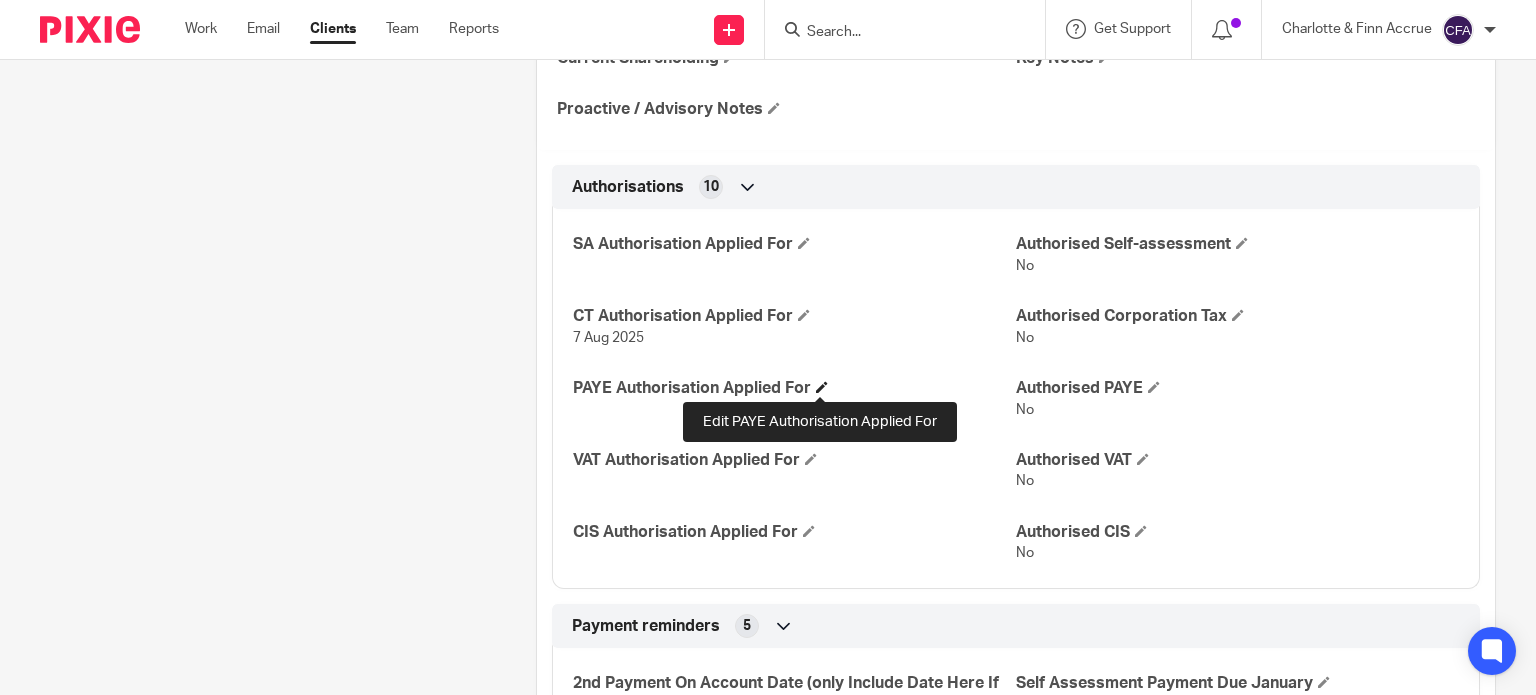 click at bounding box center [822, 387] 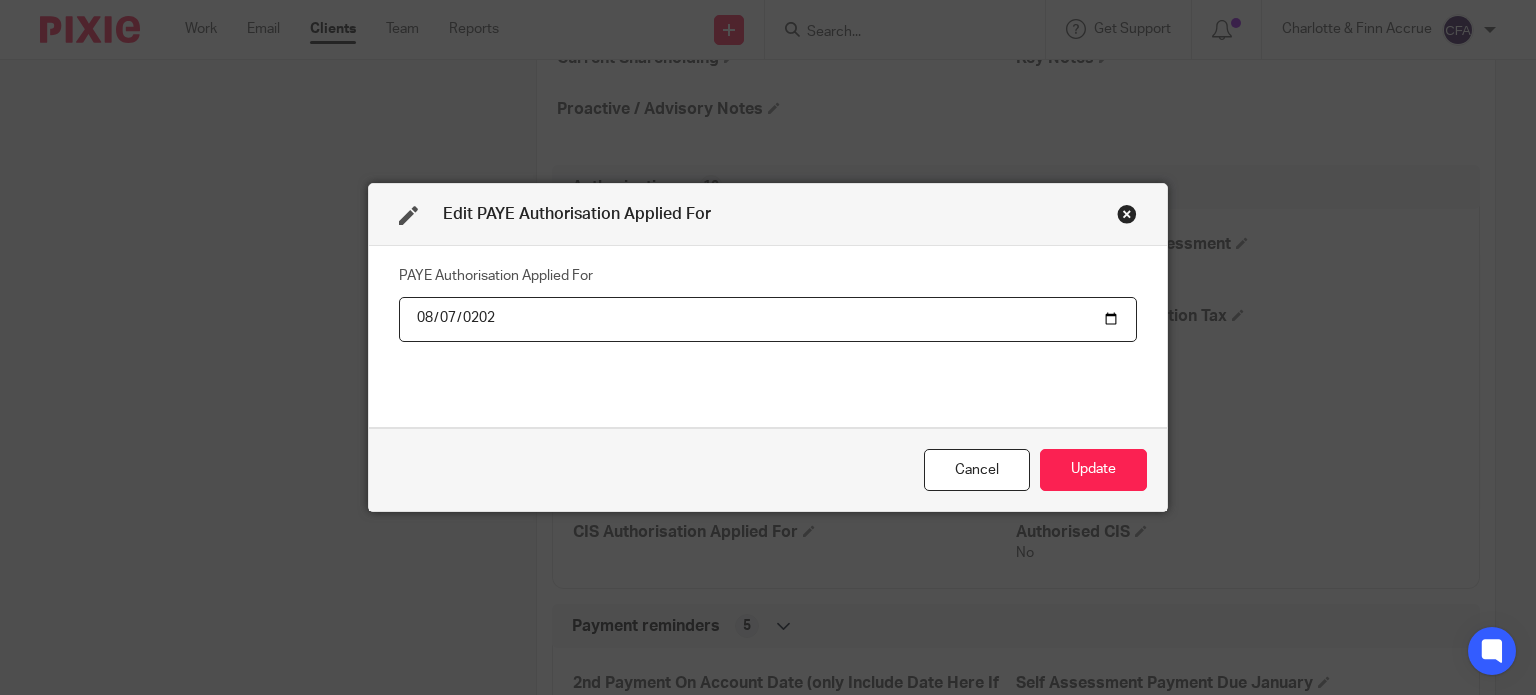 type on "2025-08-07" 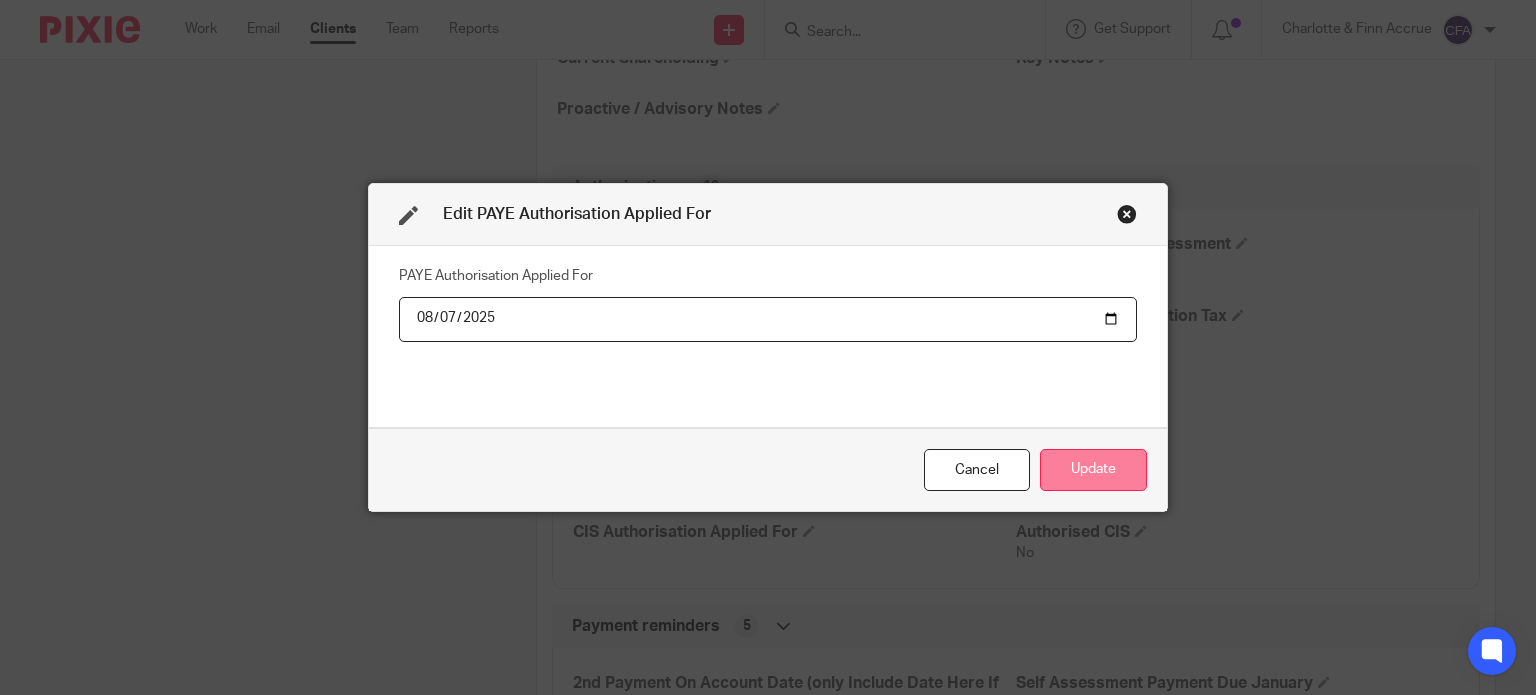 click on "Update" at bounding box center [1093, 470] 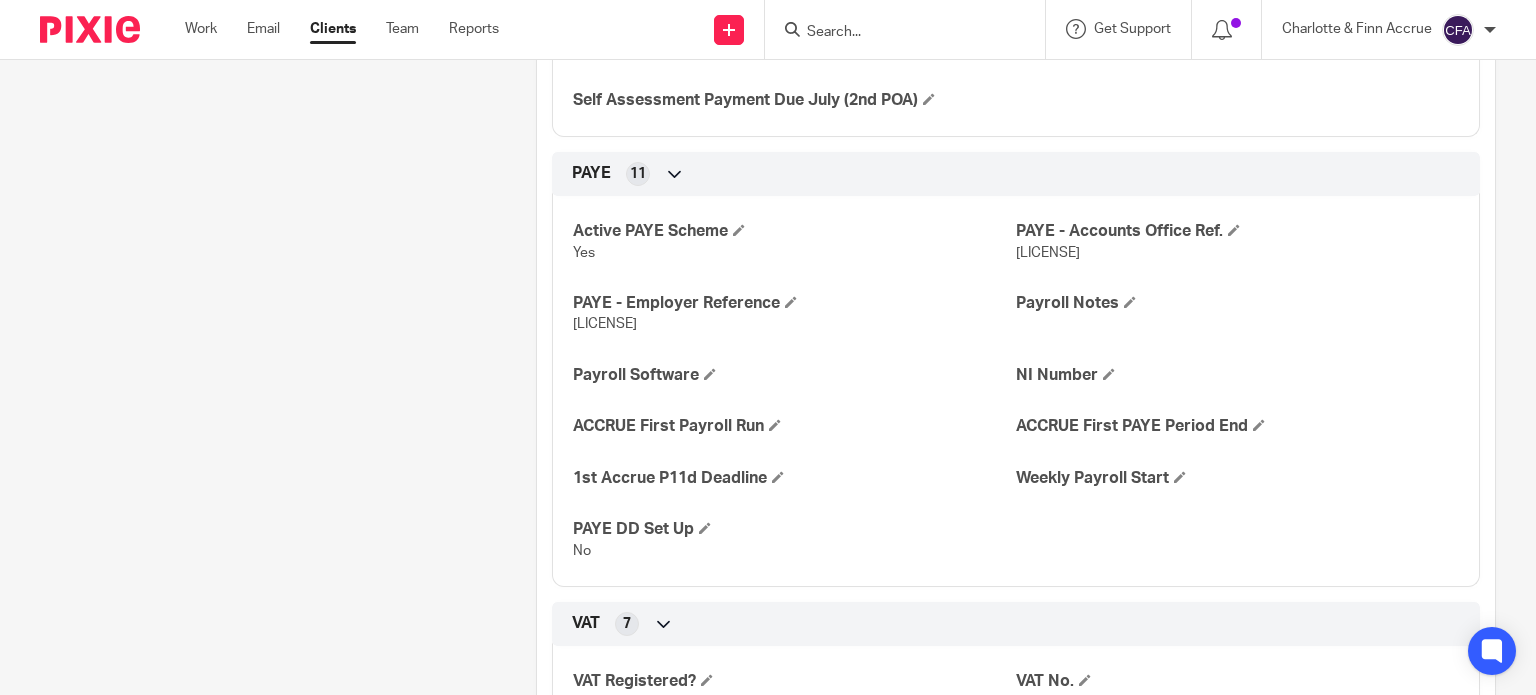 scroll, scrollTop: 1700, scrollLeft: 0, axis: vertical 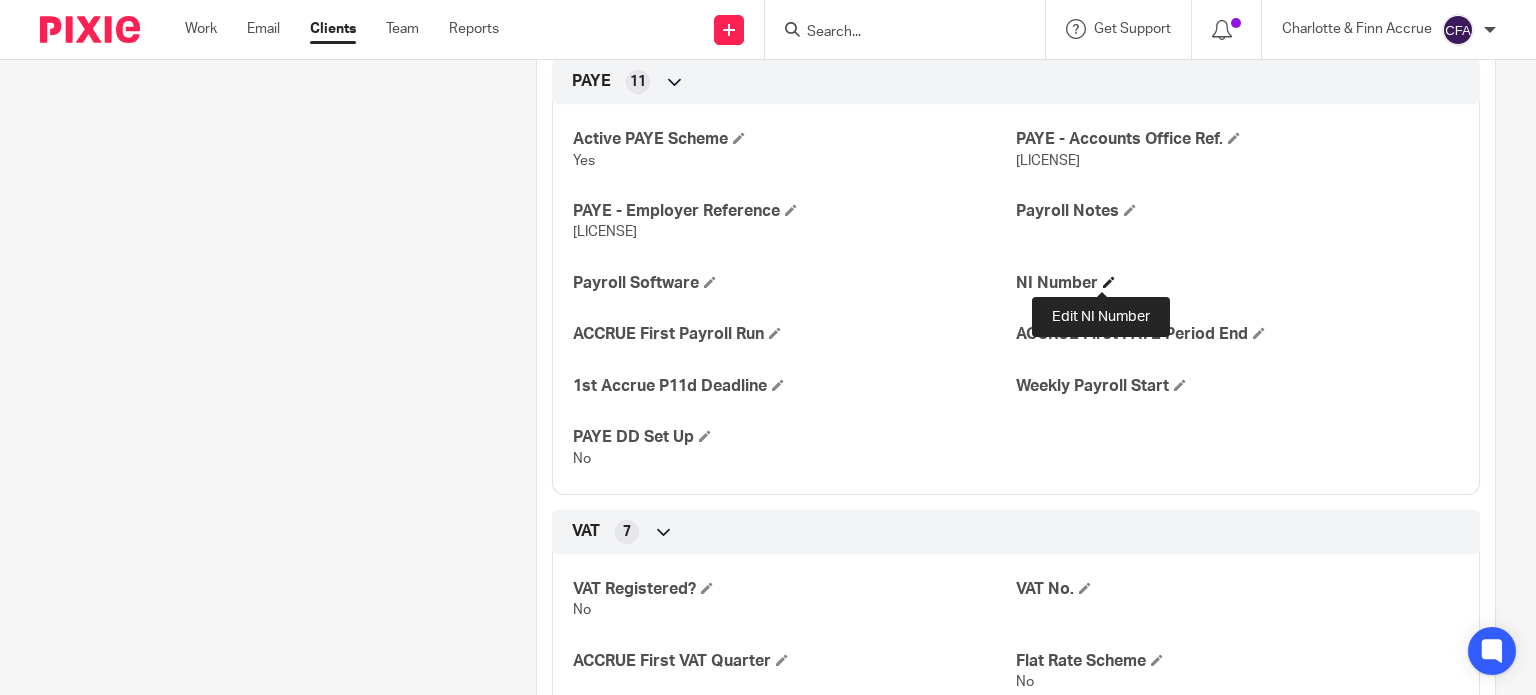 click at bounding box center [1109, 282] 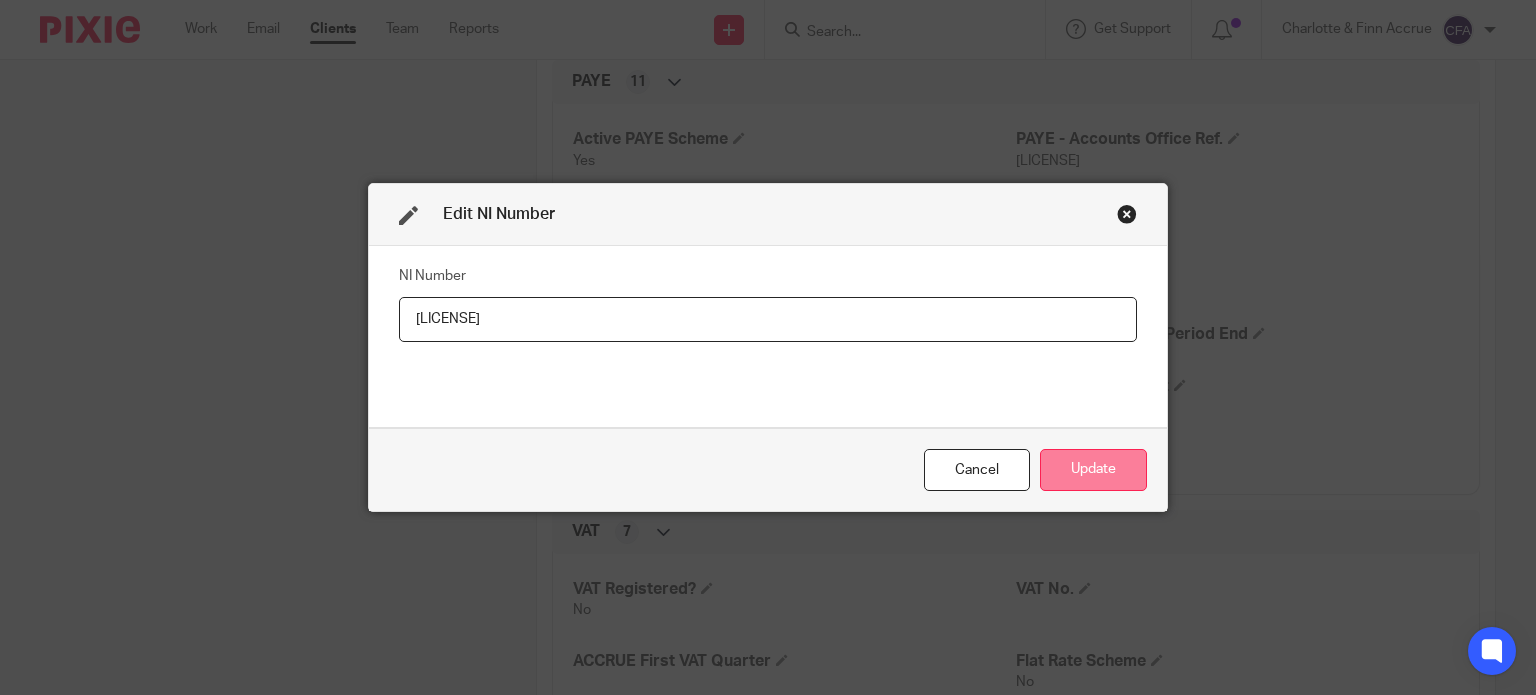 type on "PH071131D" 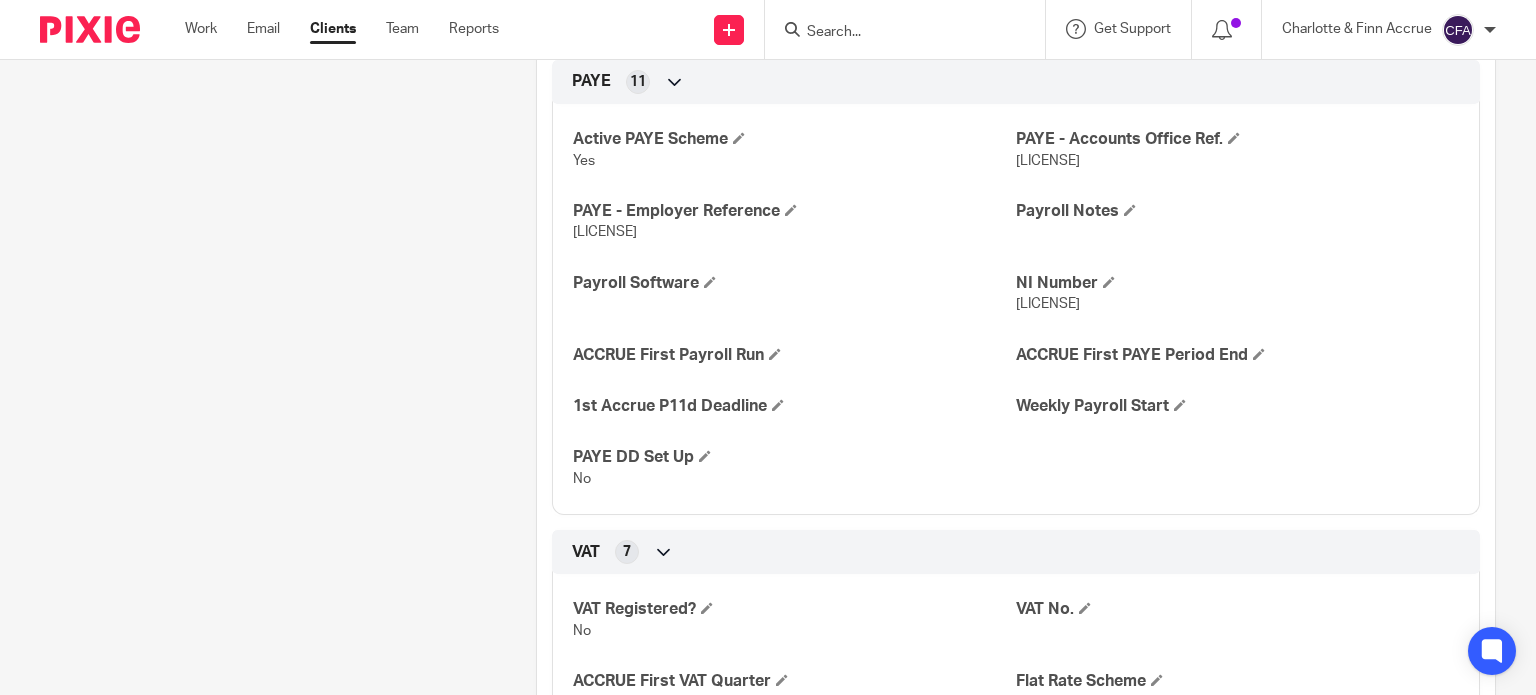 click at bounding box center [895, 33] 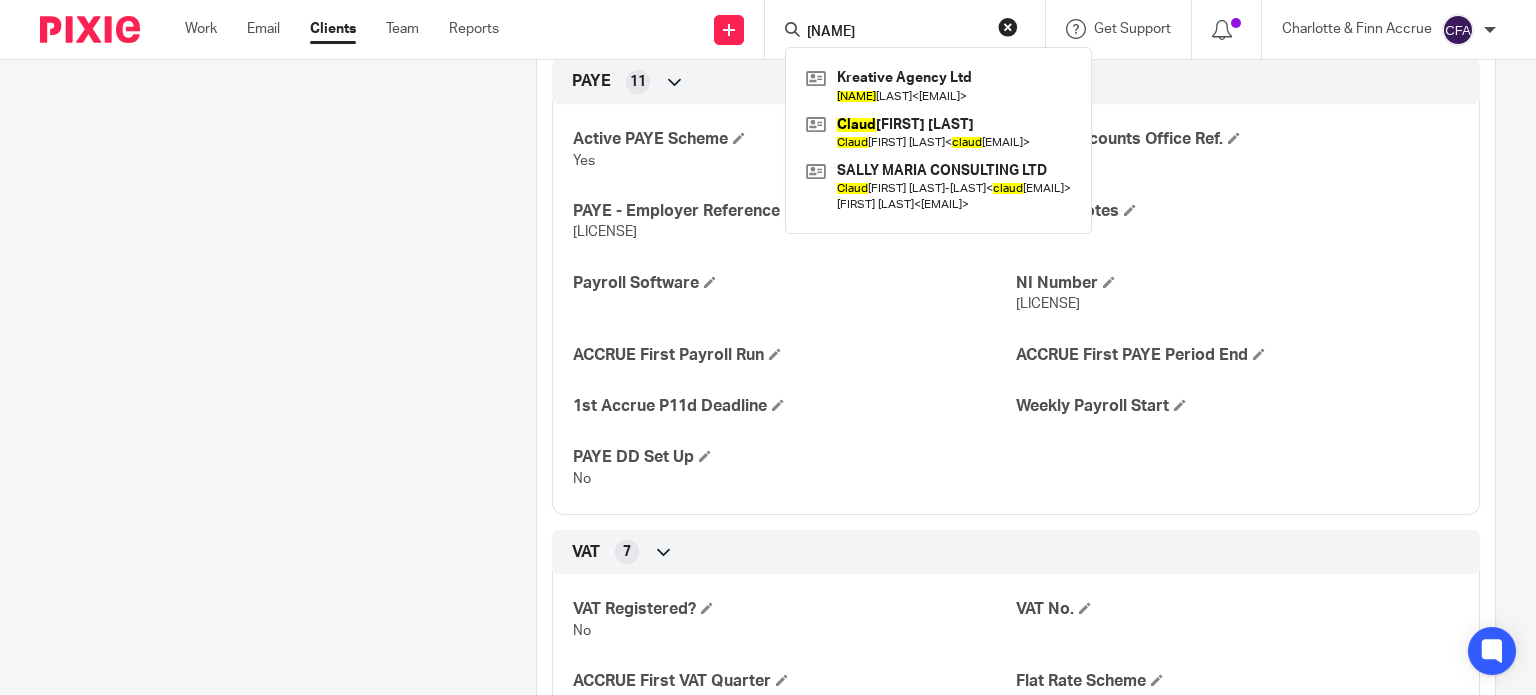 type on "klaud" 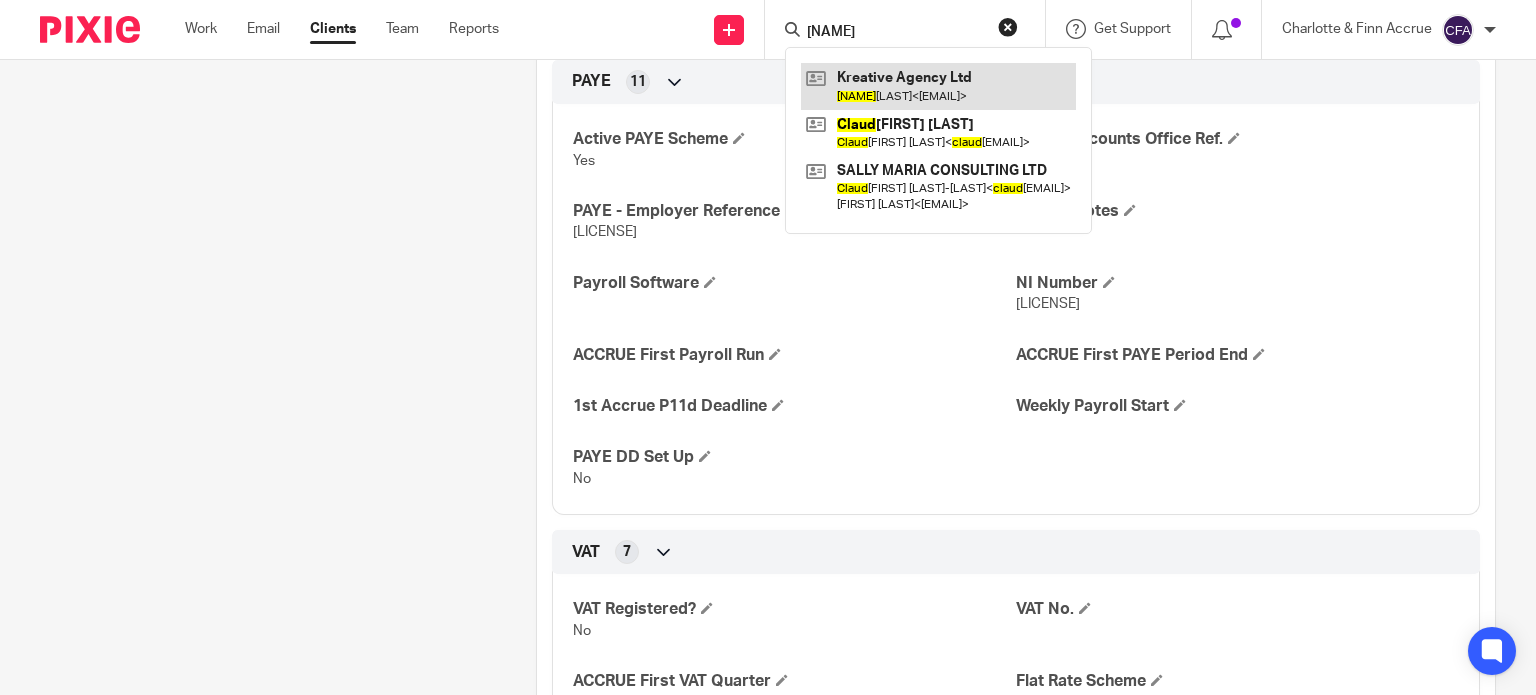 click at bounding box center [938, 86] 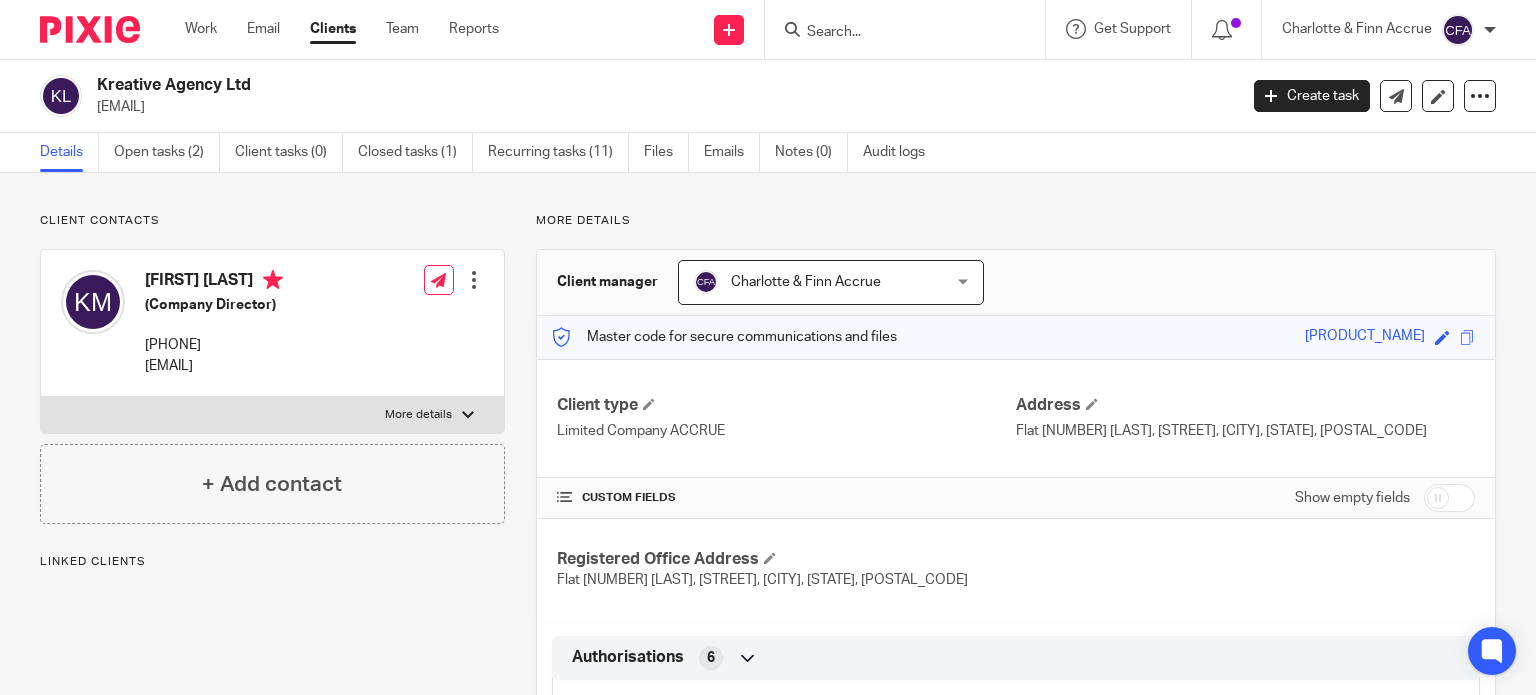 scroll, scrollTop: 0, scrollLeft: 0, axis: both 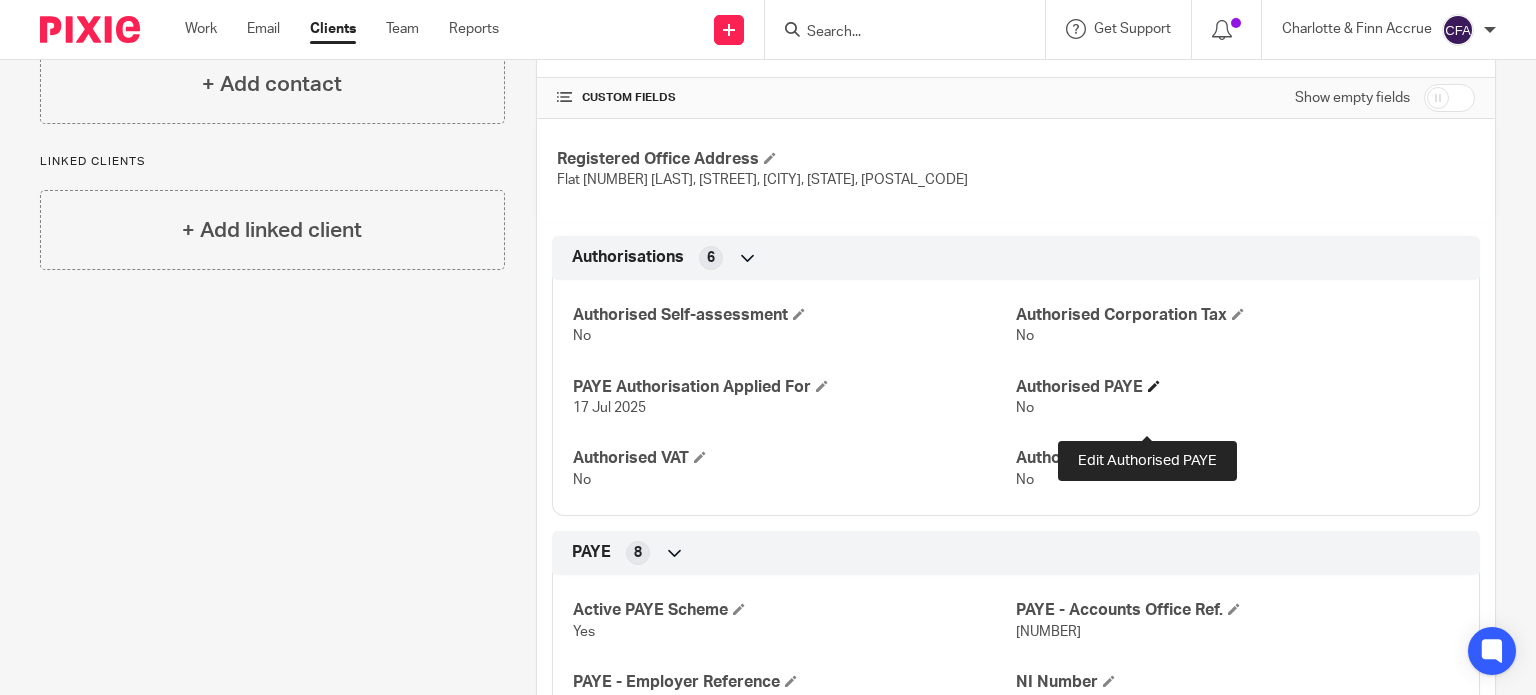 click at bounding box center (1154, 386) 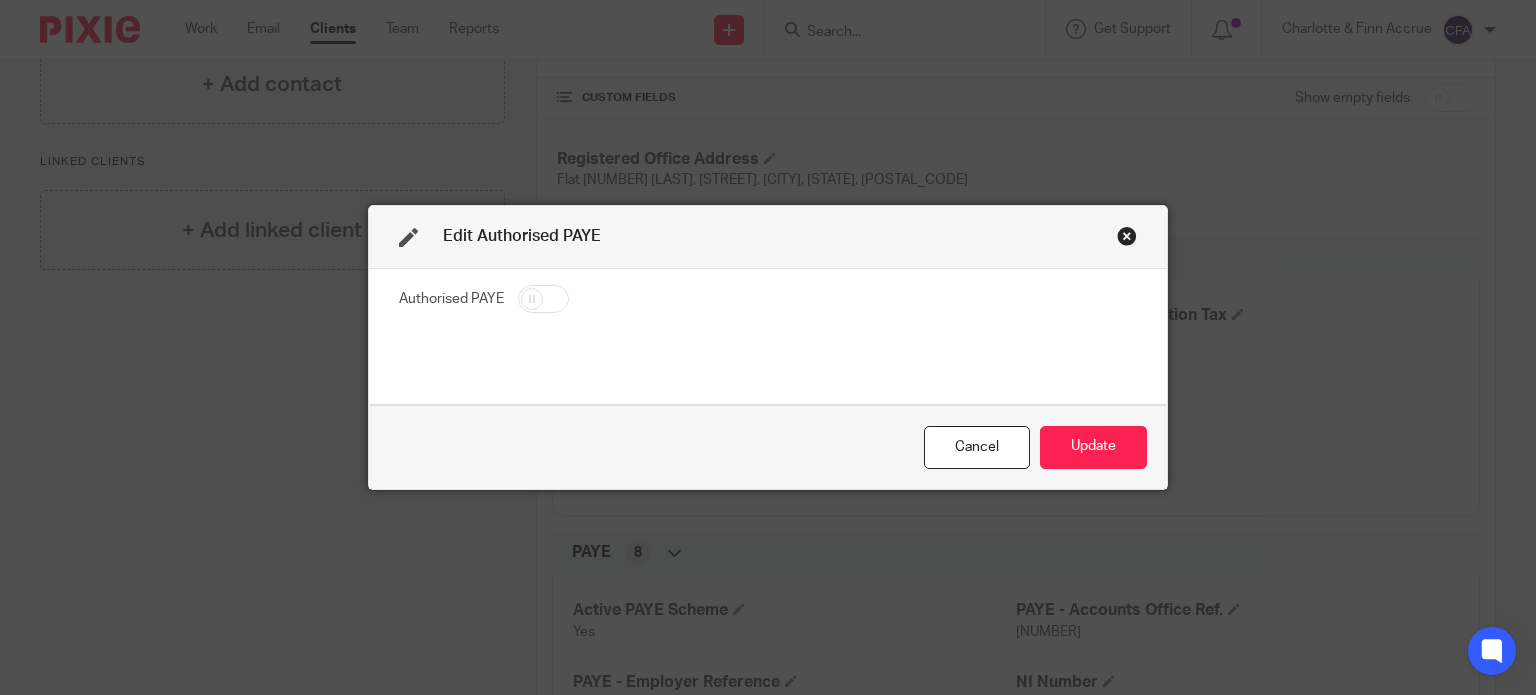 click at bounding box center [543, 299] 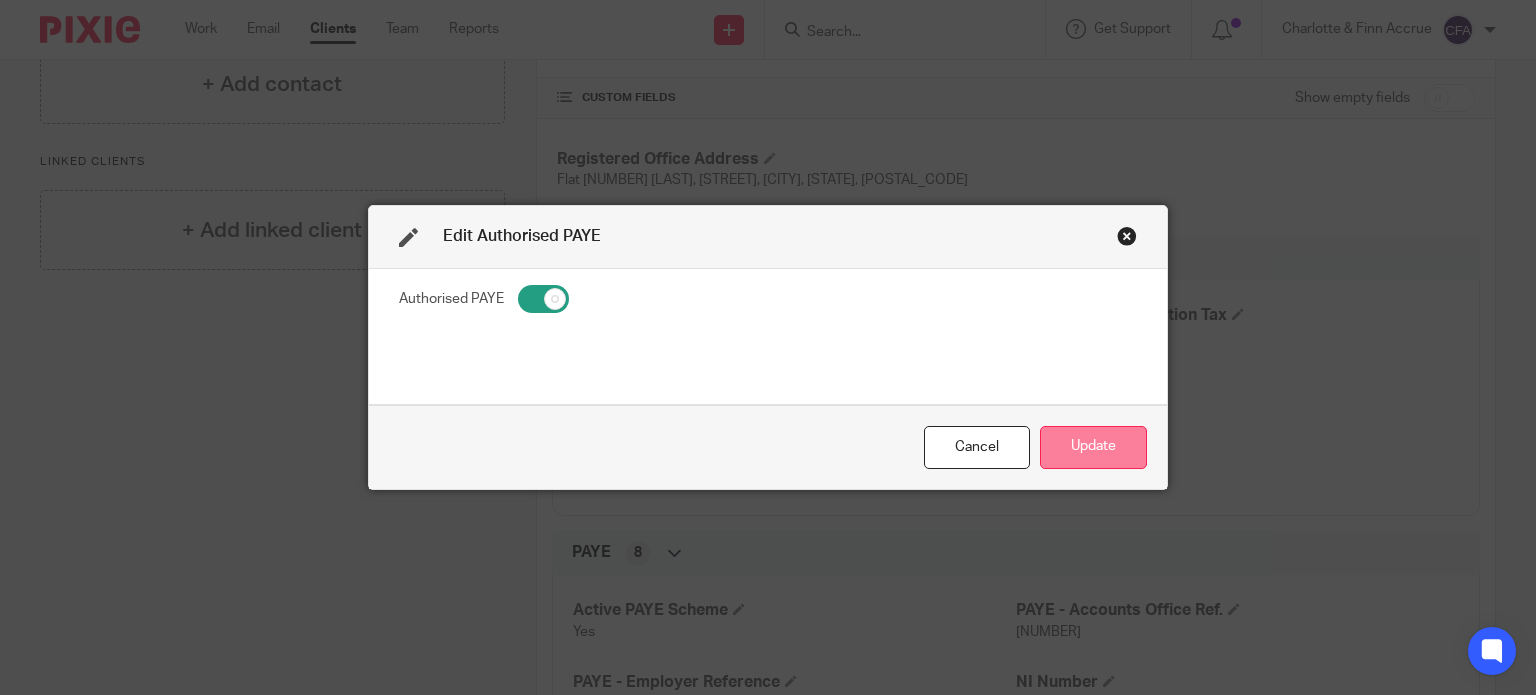 click on "Update" at bounding box center (1093, 447) 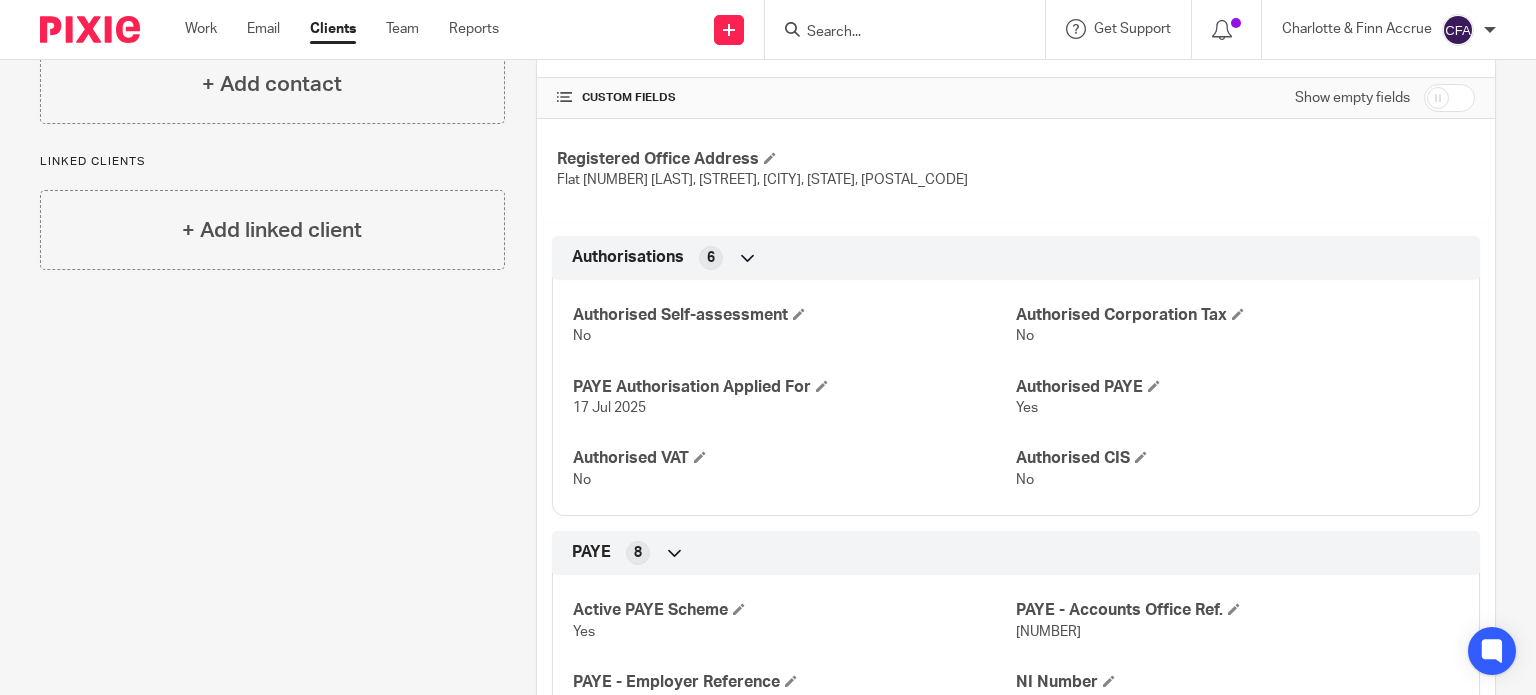 click at bounding box center (895, 33) 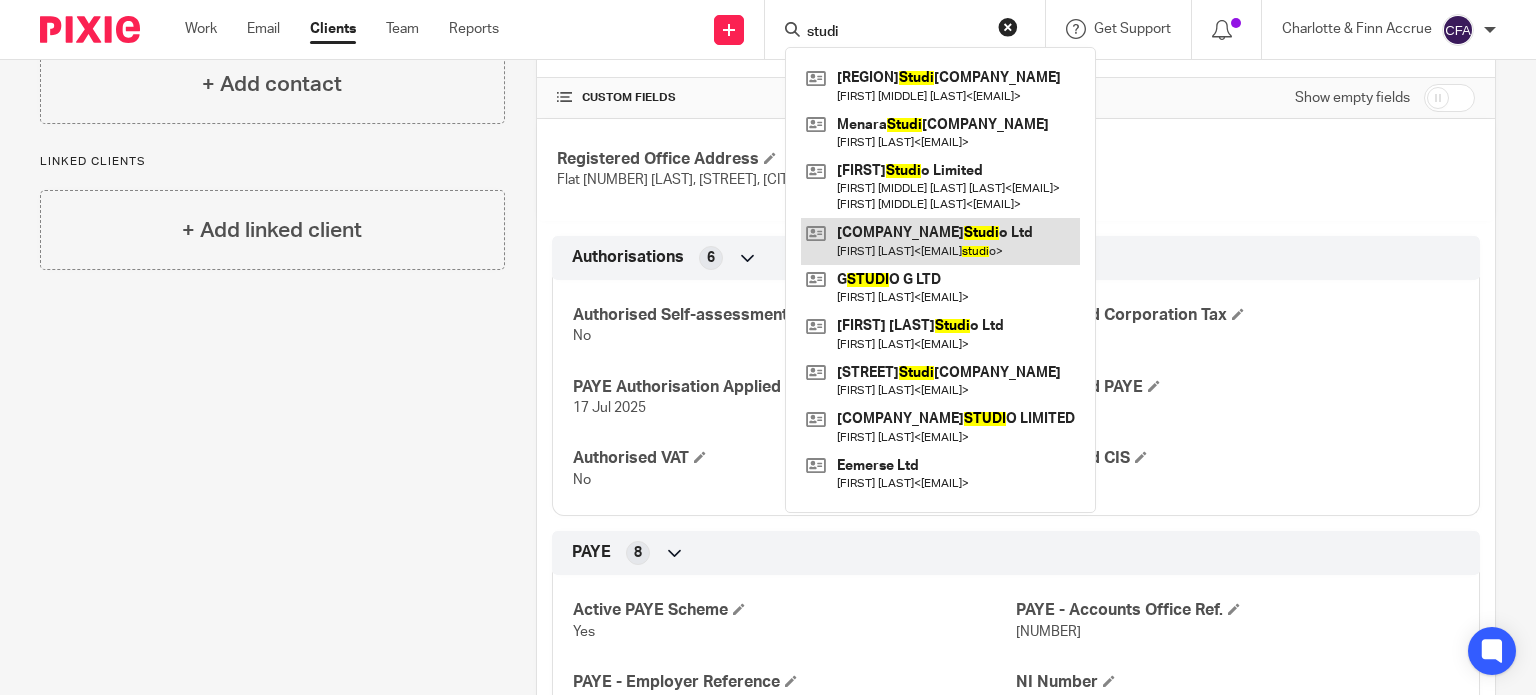 type on "studi" 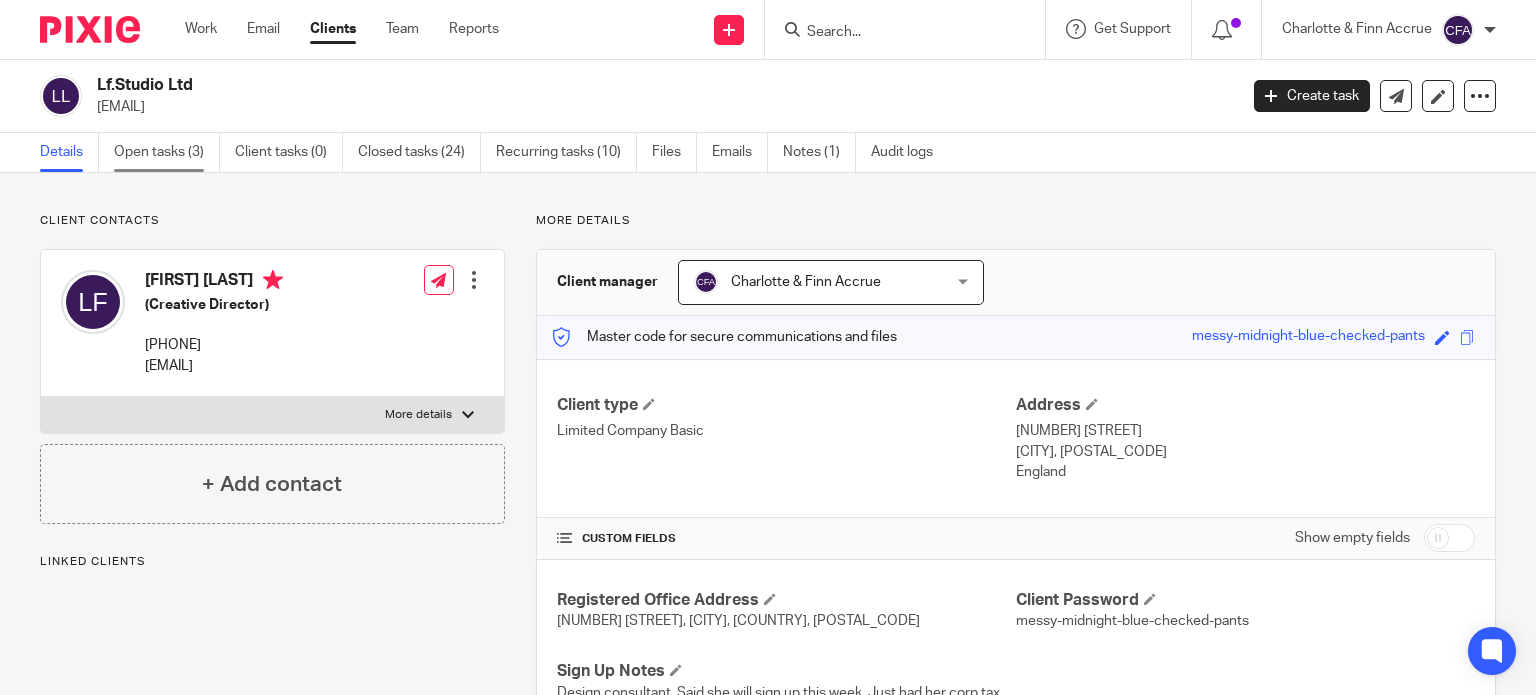 scroll, scrollTop: 0, scrollLeft: 0, axis: both 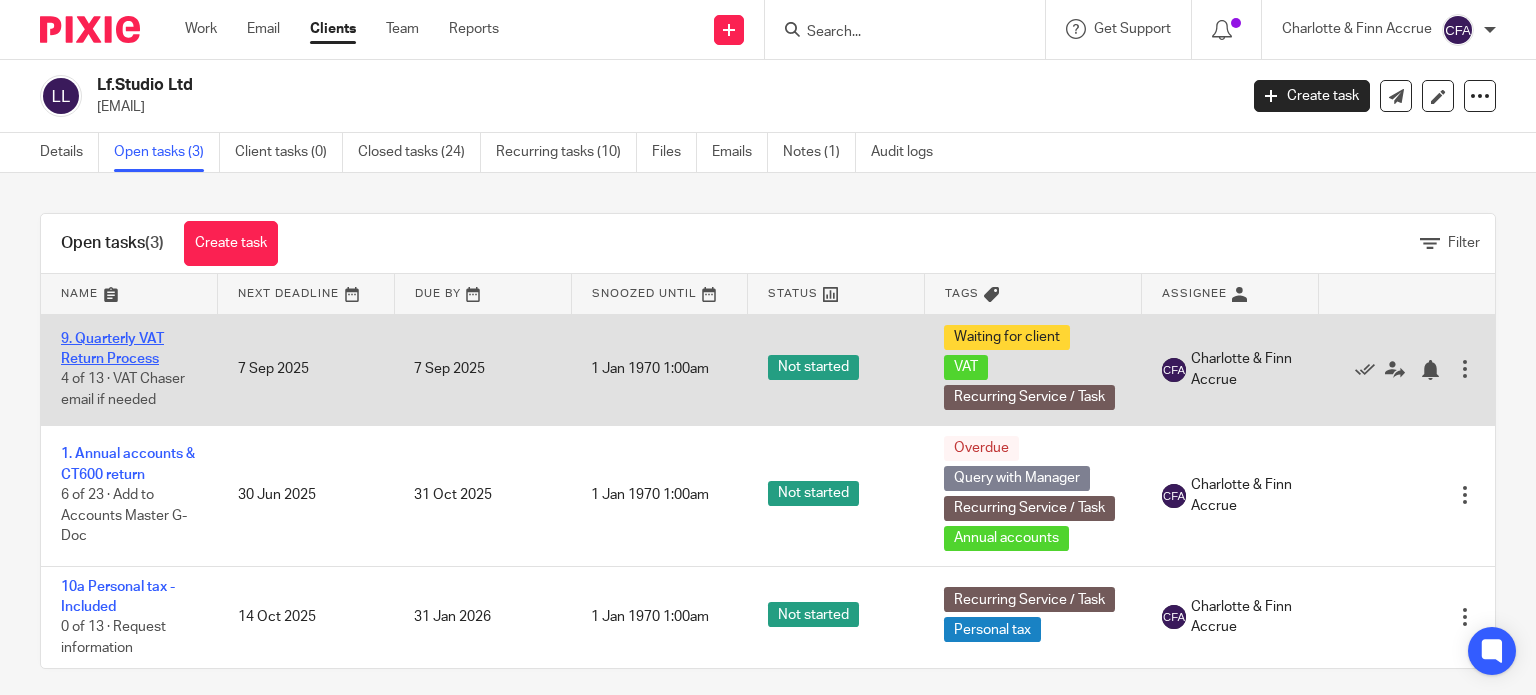 click on "9. Quarterly VAT Return Process" at bounding box center [112, 349] 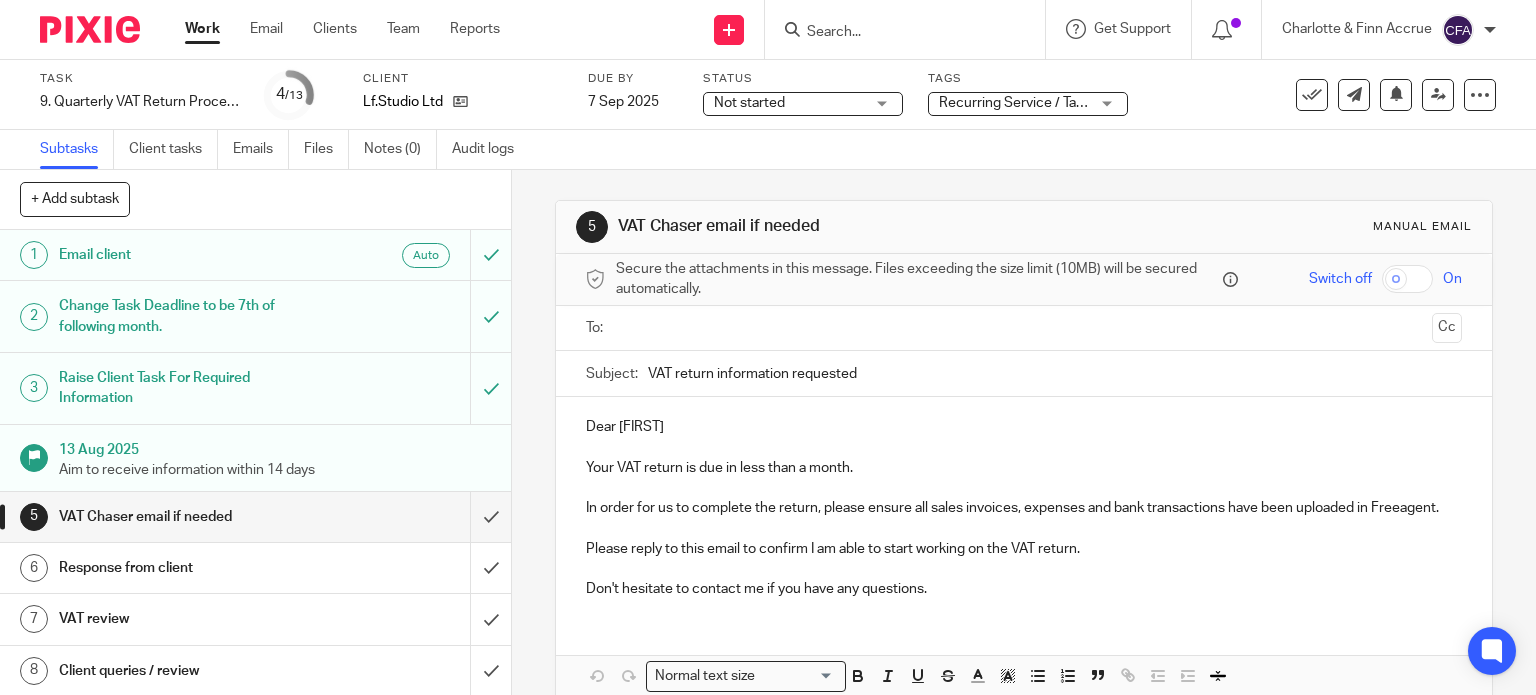 scroll, scrollTop: 0, scrollLeft: 0, axis: both 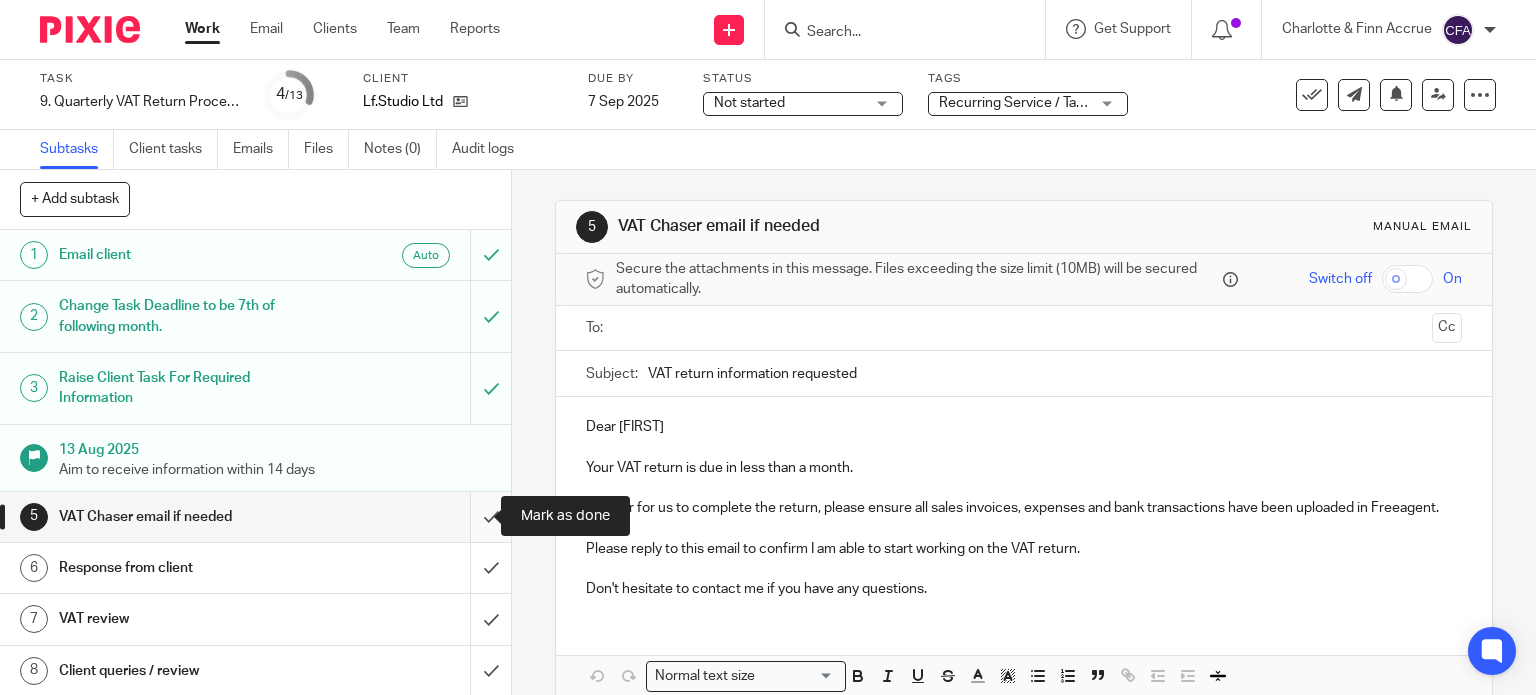 click at bounding box center (255, 517) 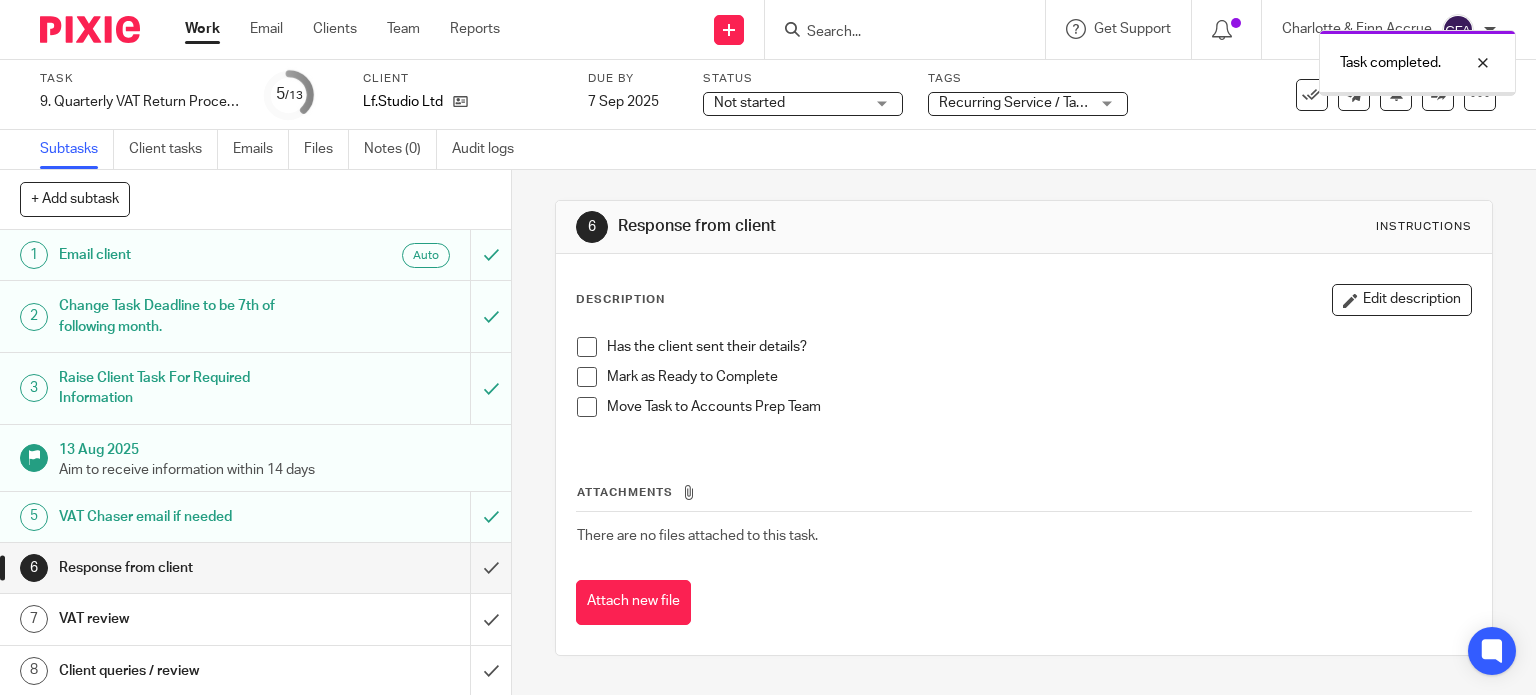 click at bounding box center [255, 568] 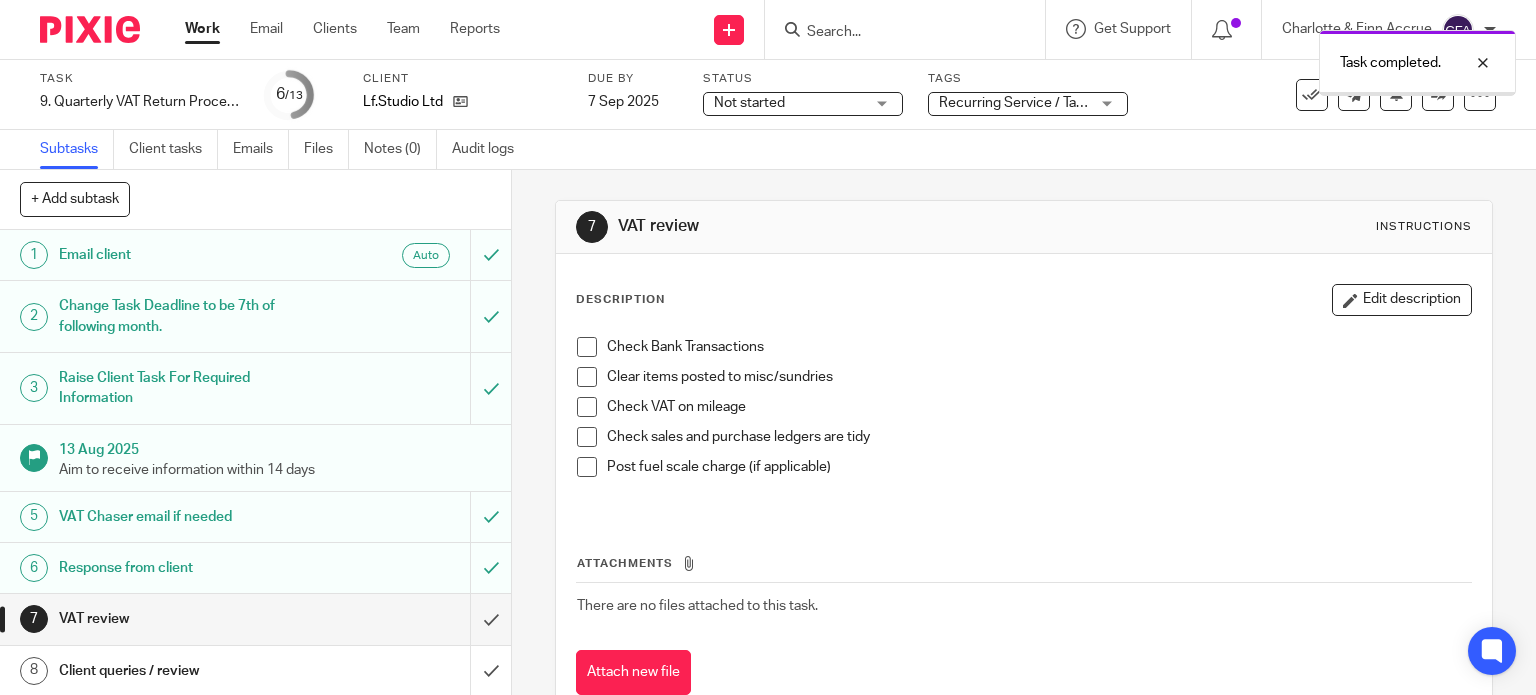 scroll, scrollTop: 0, scrollLeft: 0, axis: both 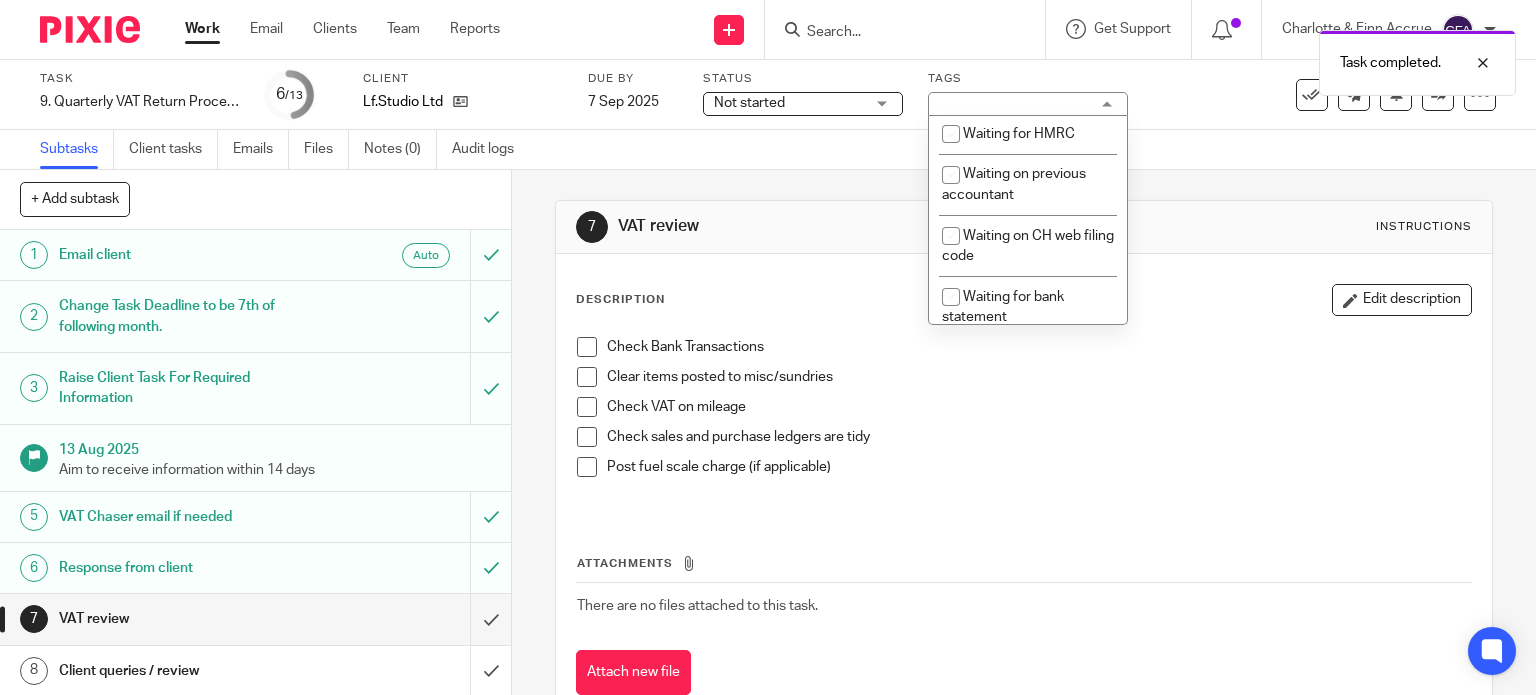 click on "Waiting for client" at bounding box center (1016, 53) 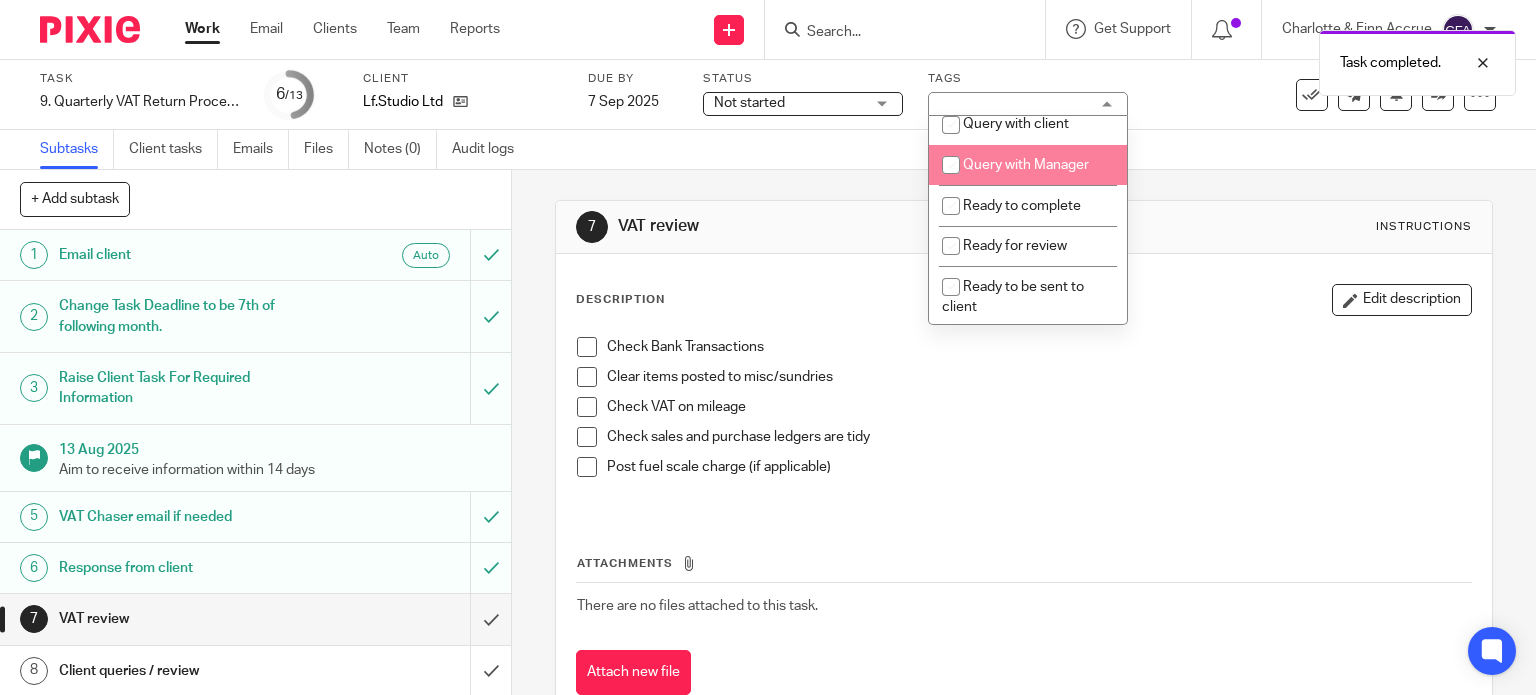 scroll, scrollTop: 700, scrollLeft: 0, axis: vertical 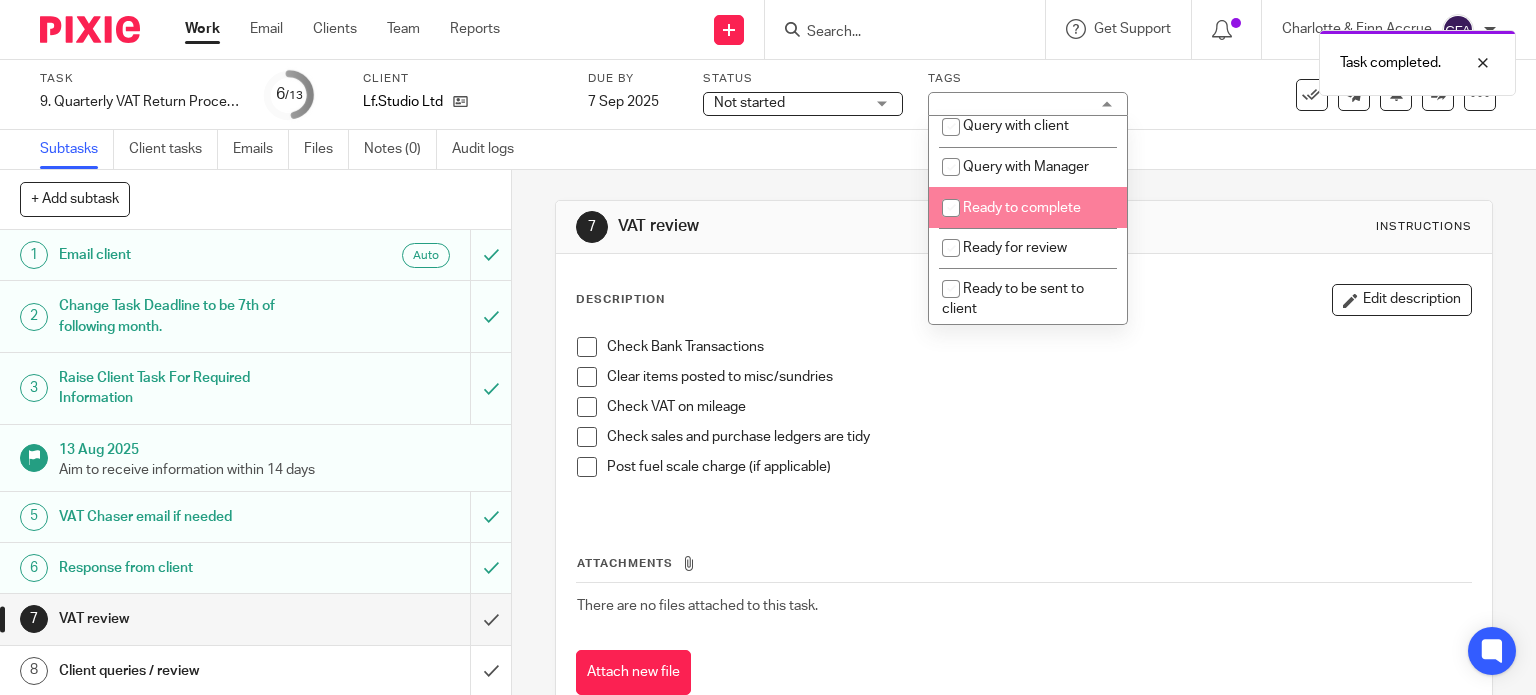 click on "Ready to complete" at bounding box center [1022, 208] 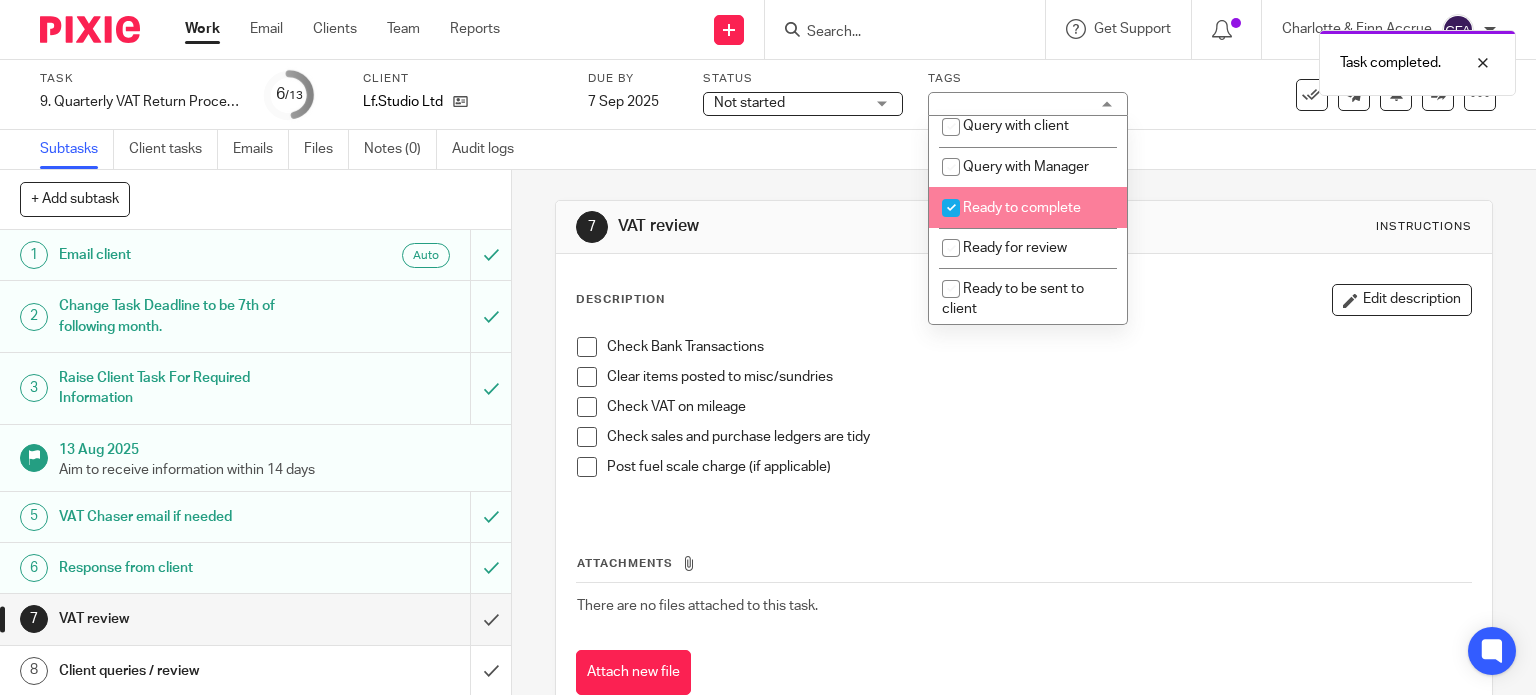 checkbox on "true" 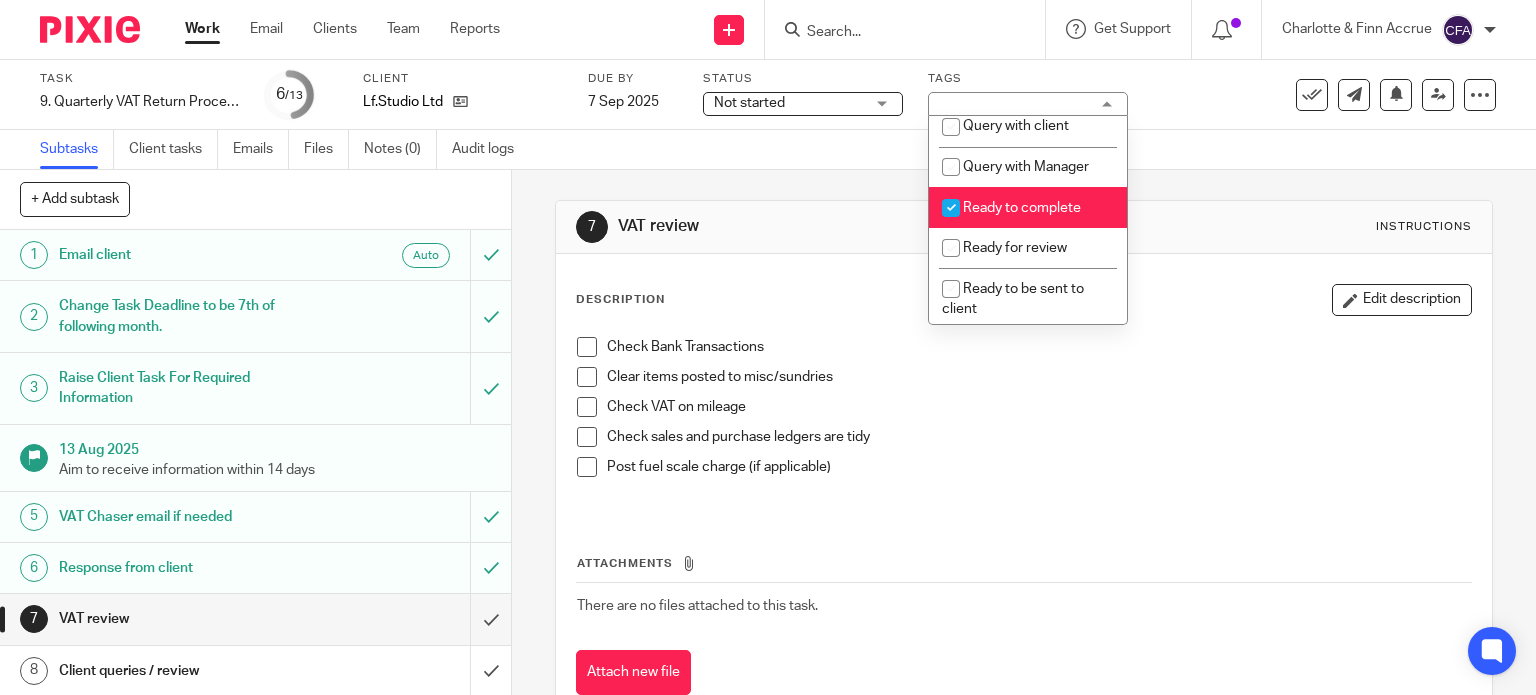 click on "7
VAT review
Instructions
Description
Edit description
Check Bank Transactions   Clear items posted to misc/sundries   Check VAT on mileage   Check sales and purchase ledgers are tidy   Post fuel scale charge (if applicable)           Attachments     There are no files attached to this task.   Attach new file" at bounding box center [1024, 463] 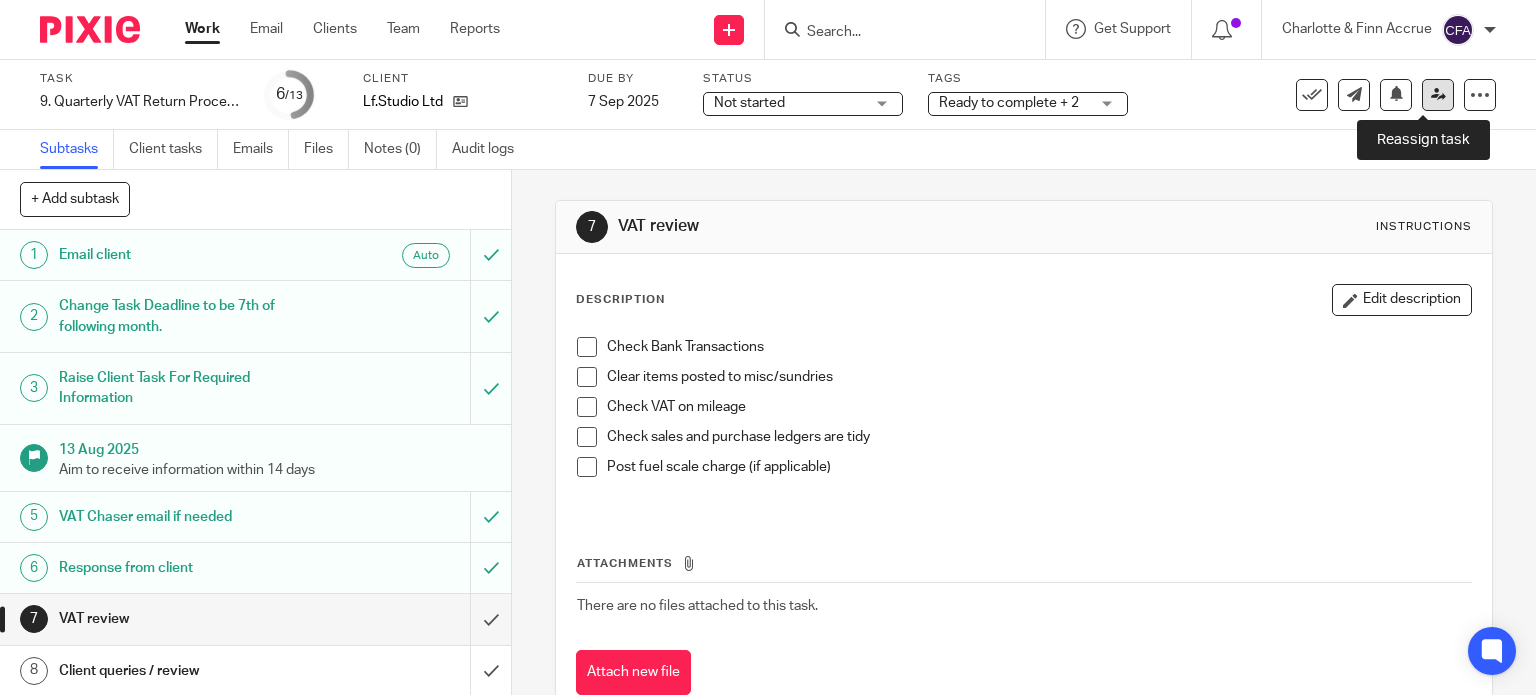 click at bounding box center (1438, 94) 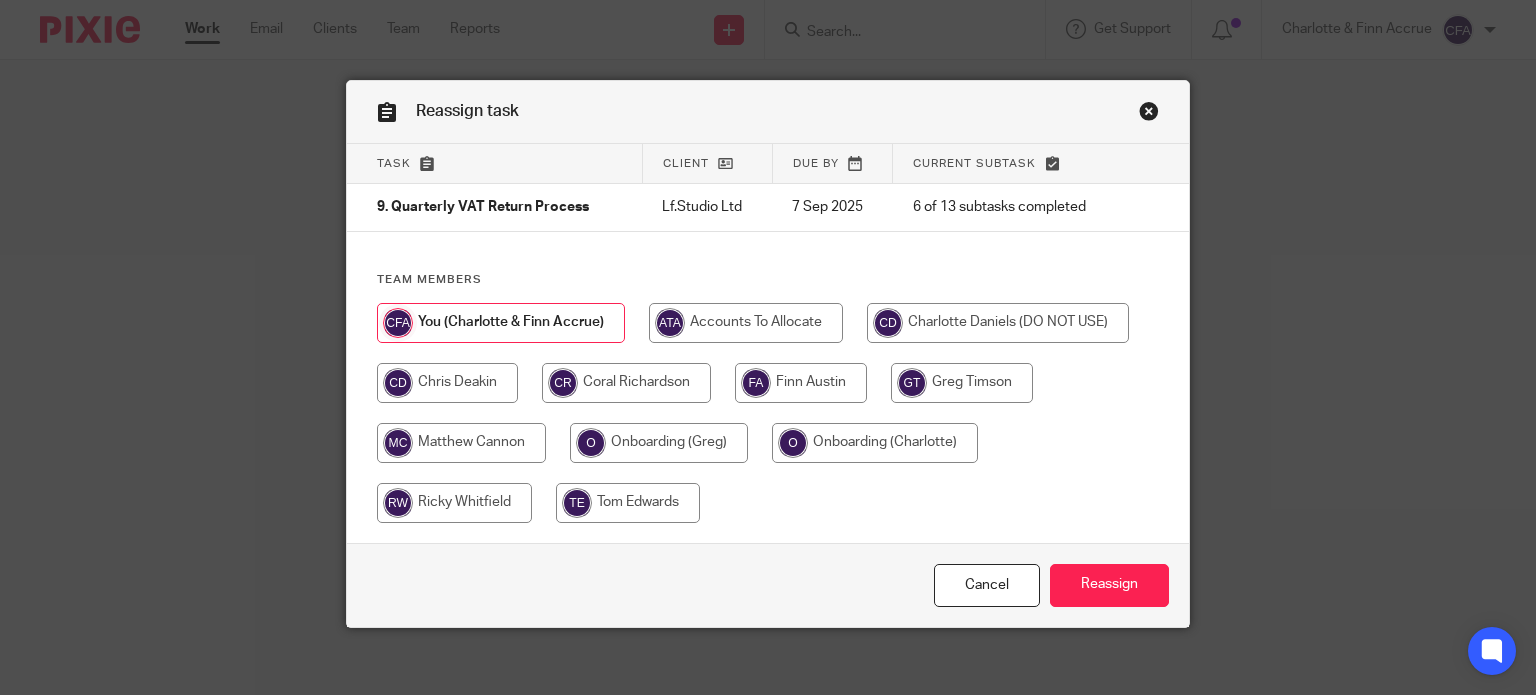 scroll, scrollTop: 0, scrollLeft: 0, axis: both 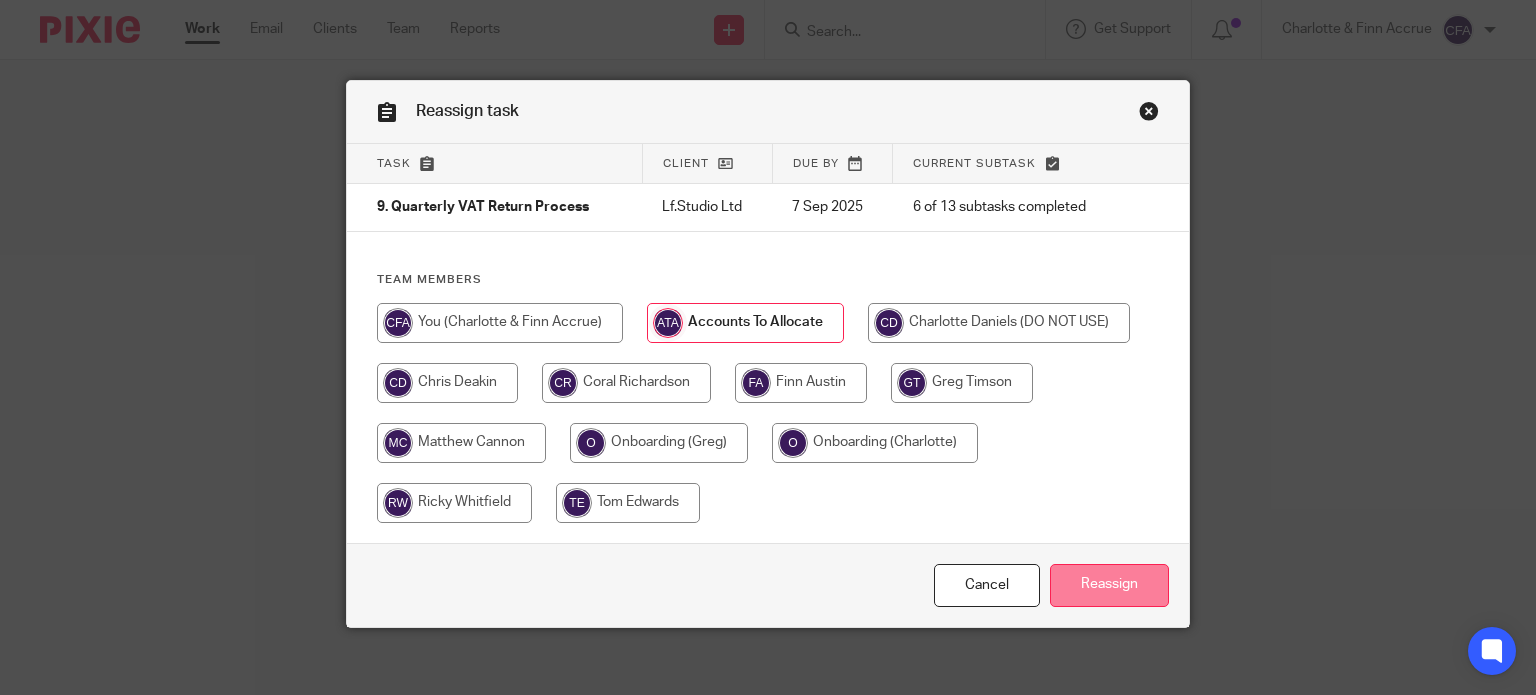 click on "Reassign" at bounding box center [1109, 585] 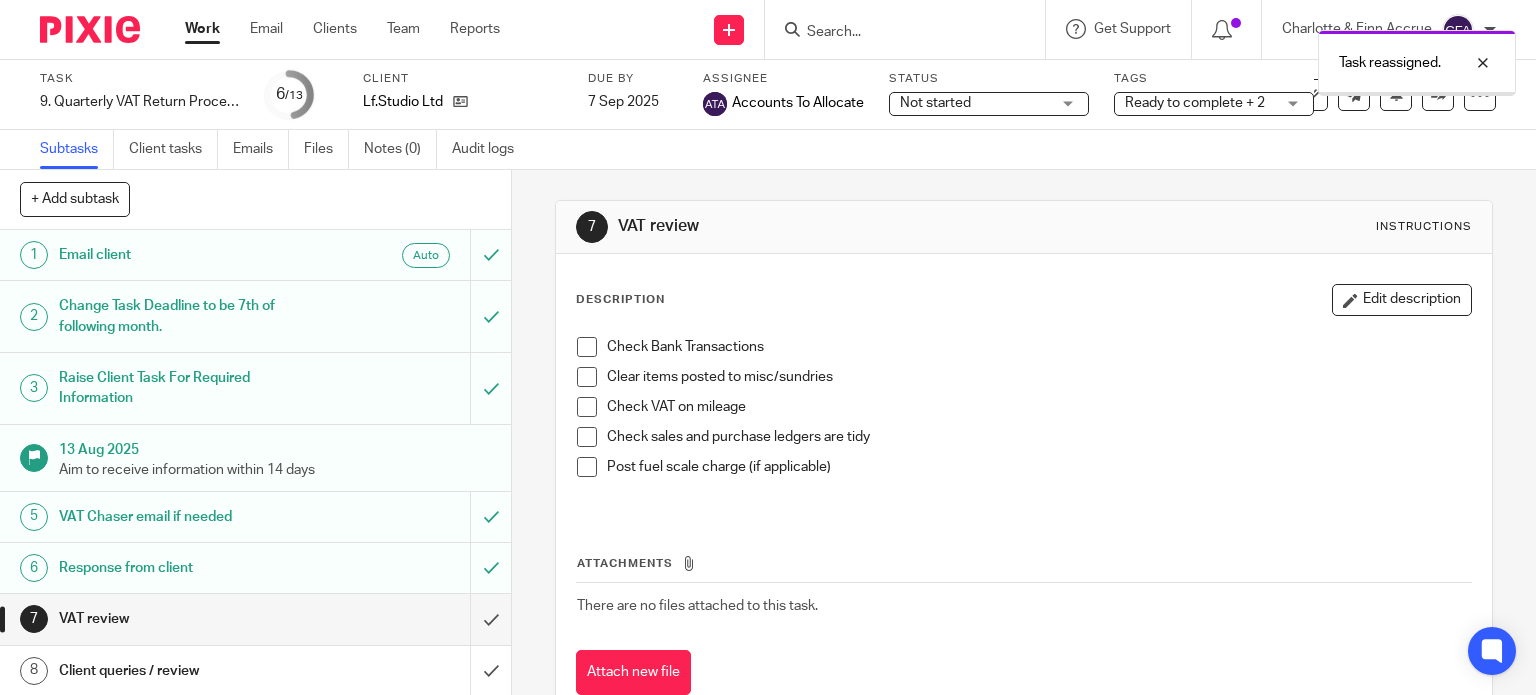 scroll, scrollTop: 0, scrollLeft: 0, axis: both 